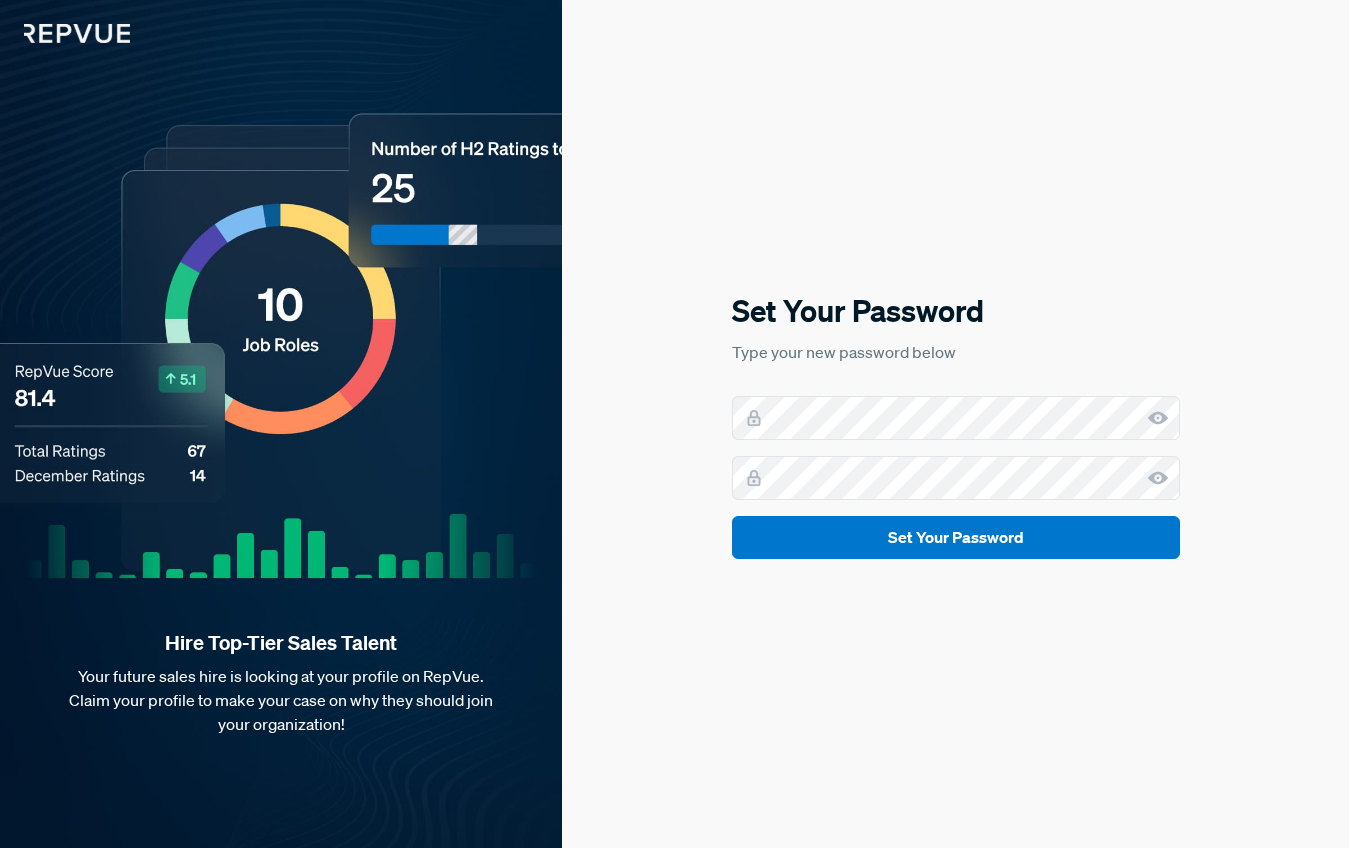 scroll, scrollTop: 0, scrollLeft: 0, axis: both 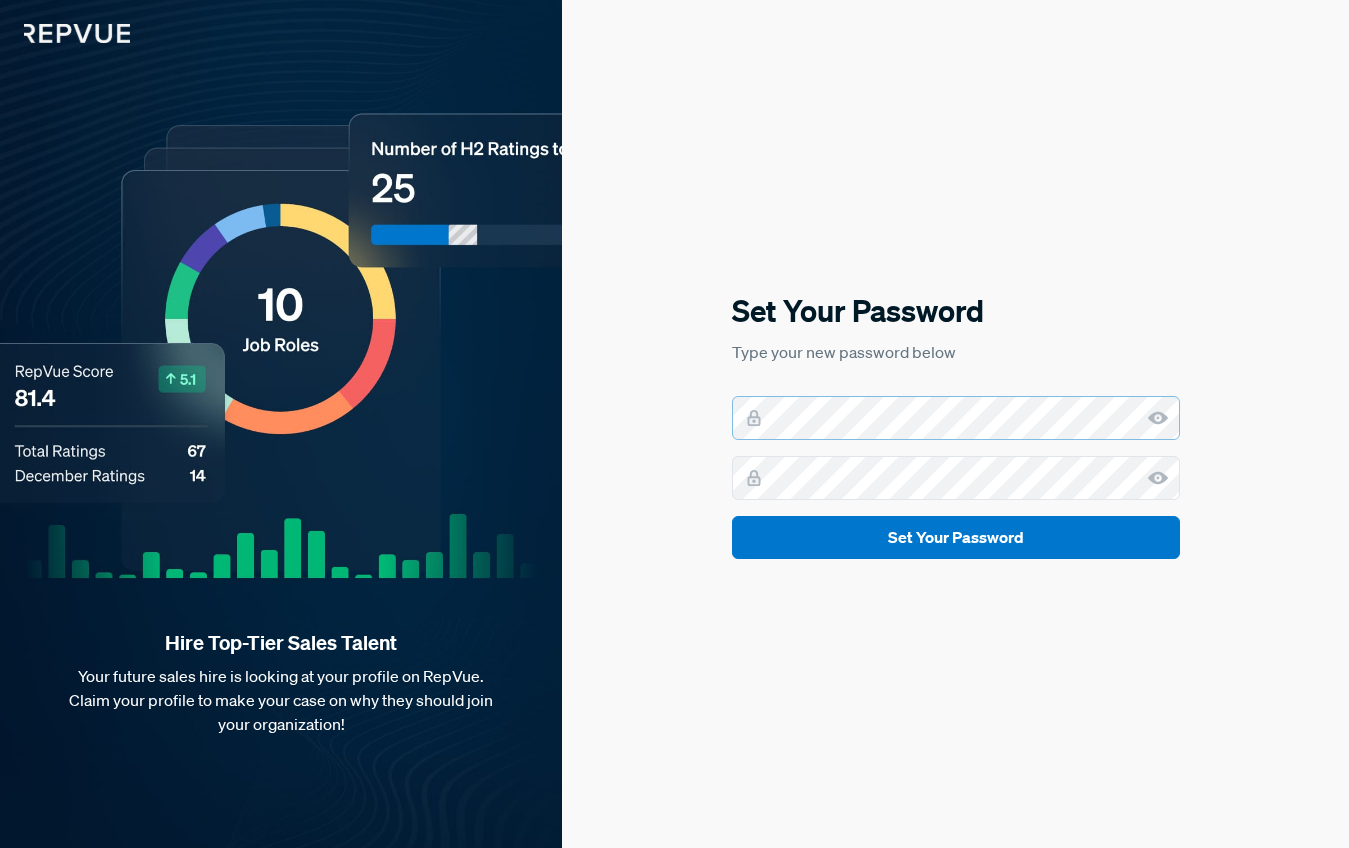 click on "Set Your Password Type your new password below Set Your Password" at bounding box center (955, 424) 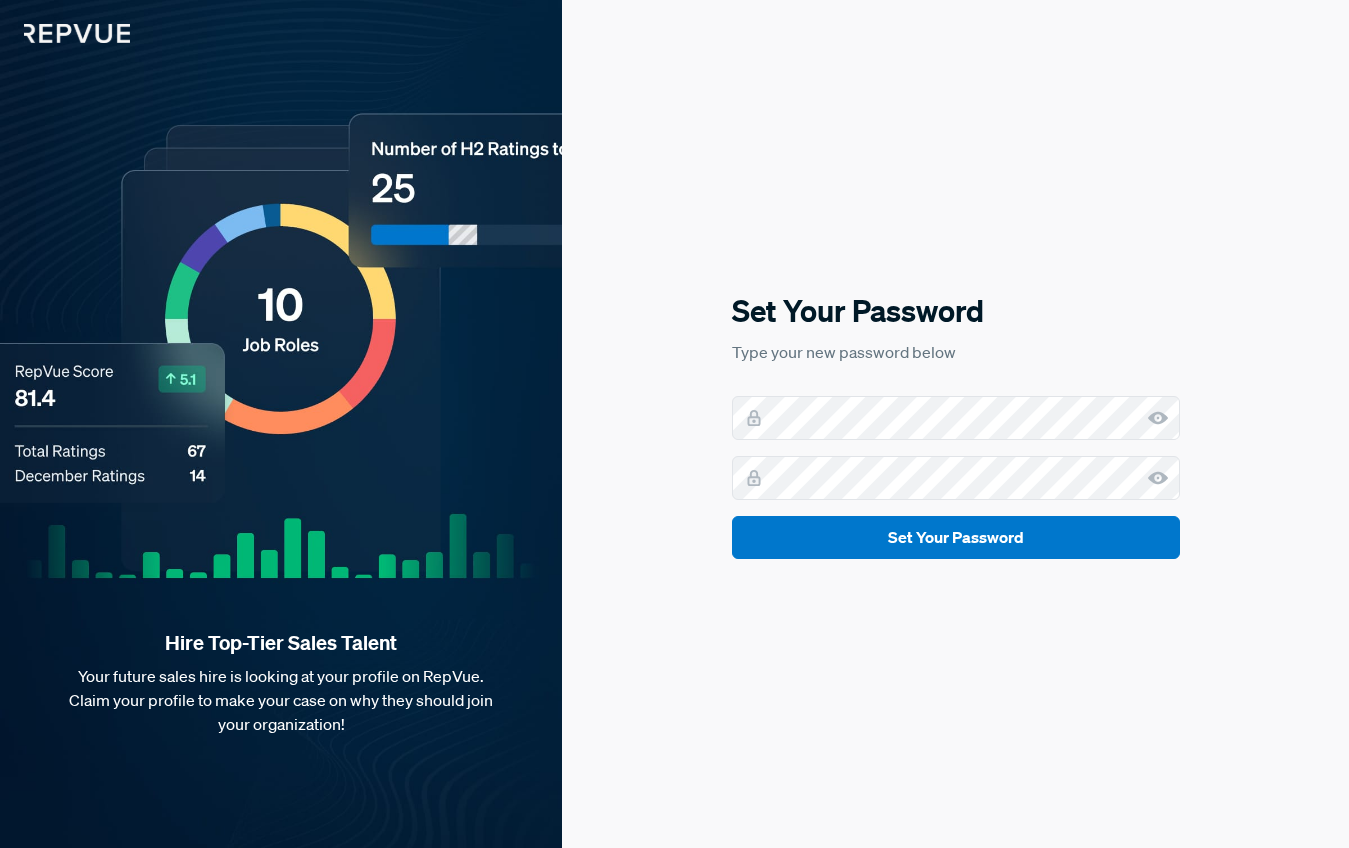 click 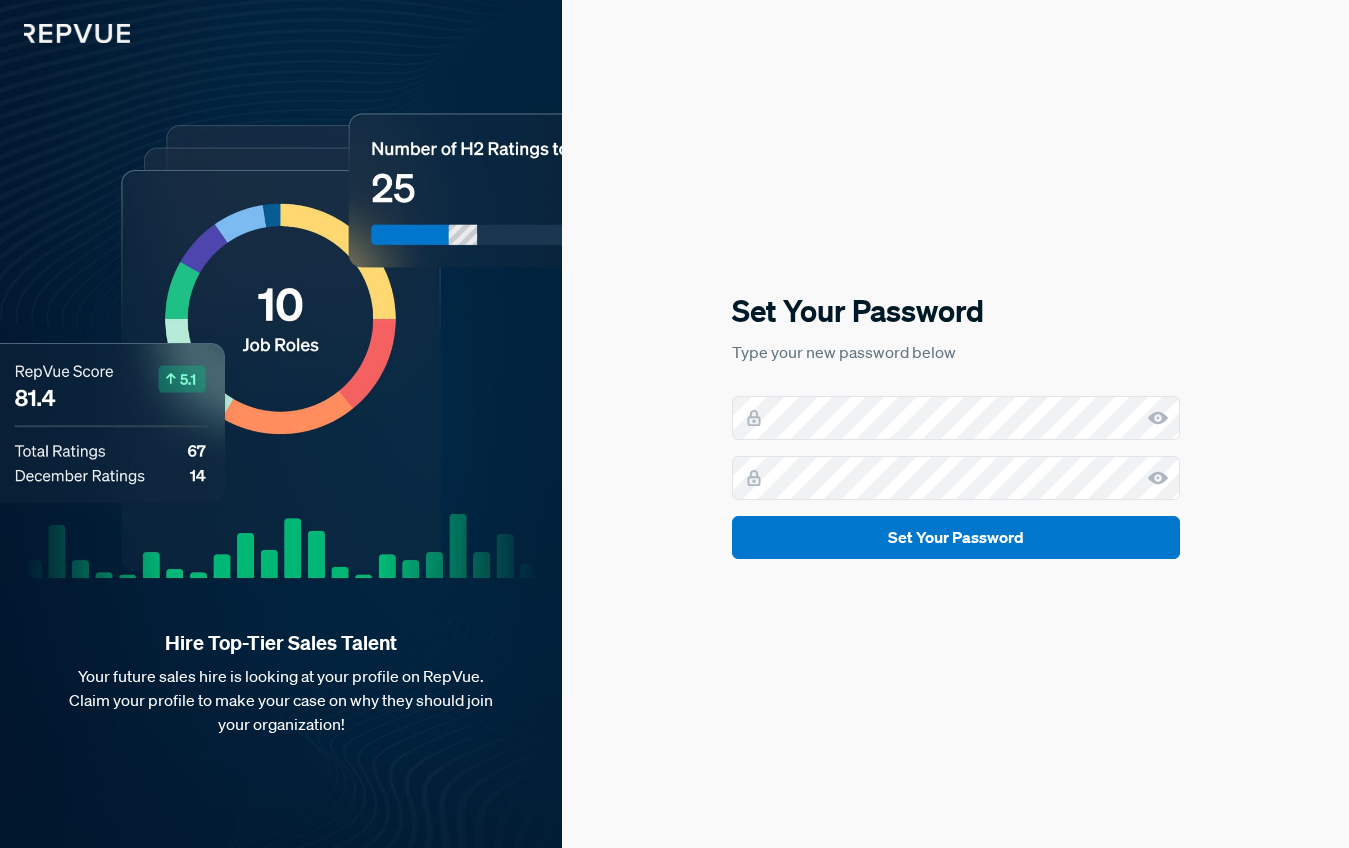click 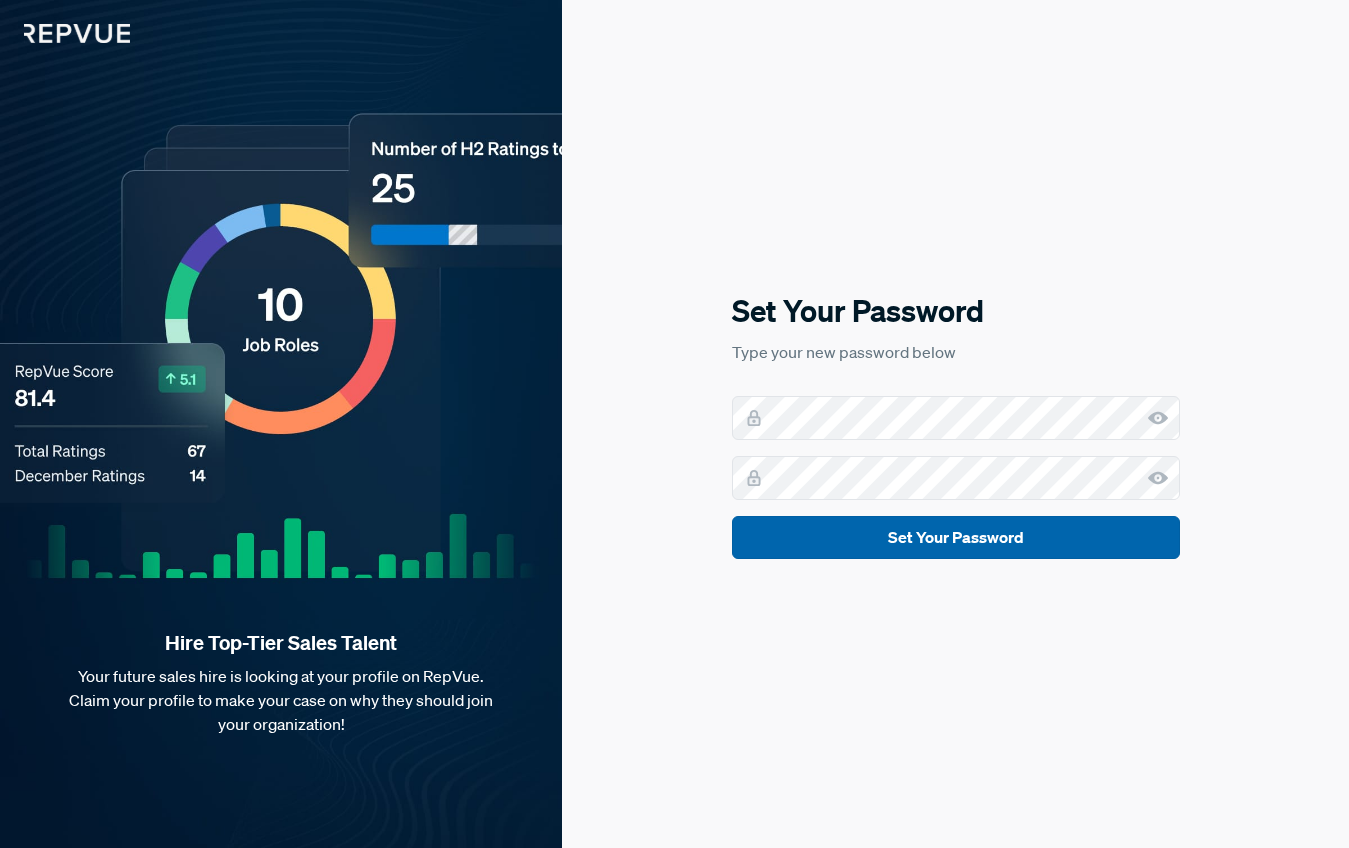 click on "Set Your Password" at bounding box center [956, 537] 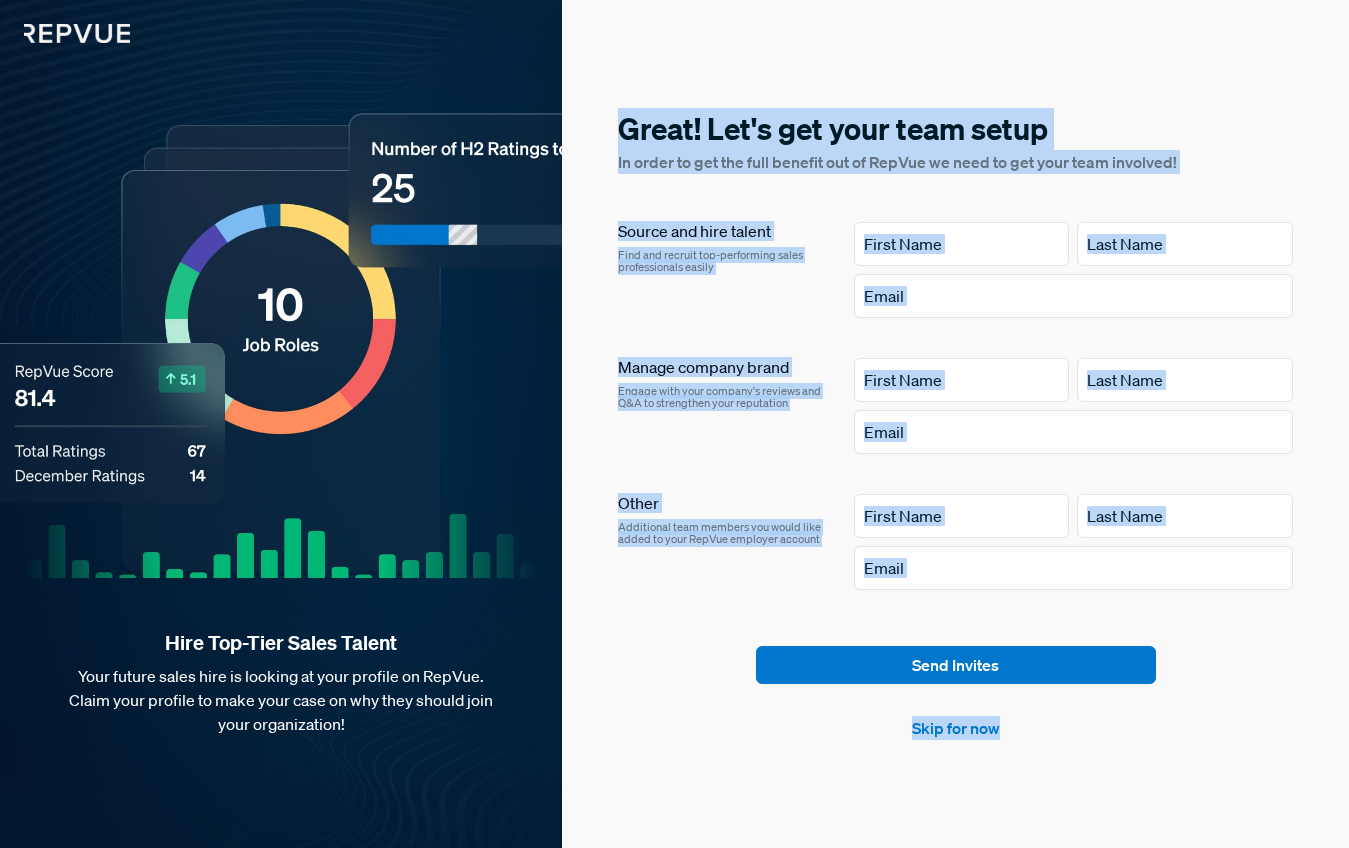click on "Send Invites Skip for now" at bounding box center [955, 693] 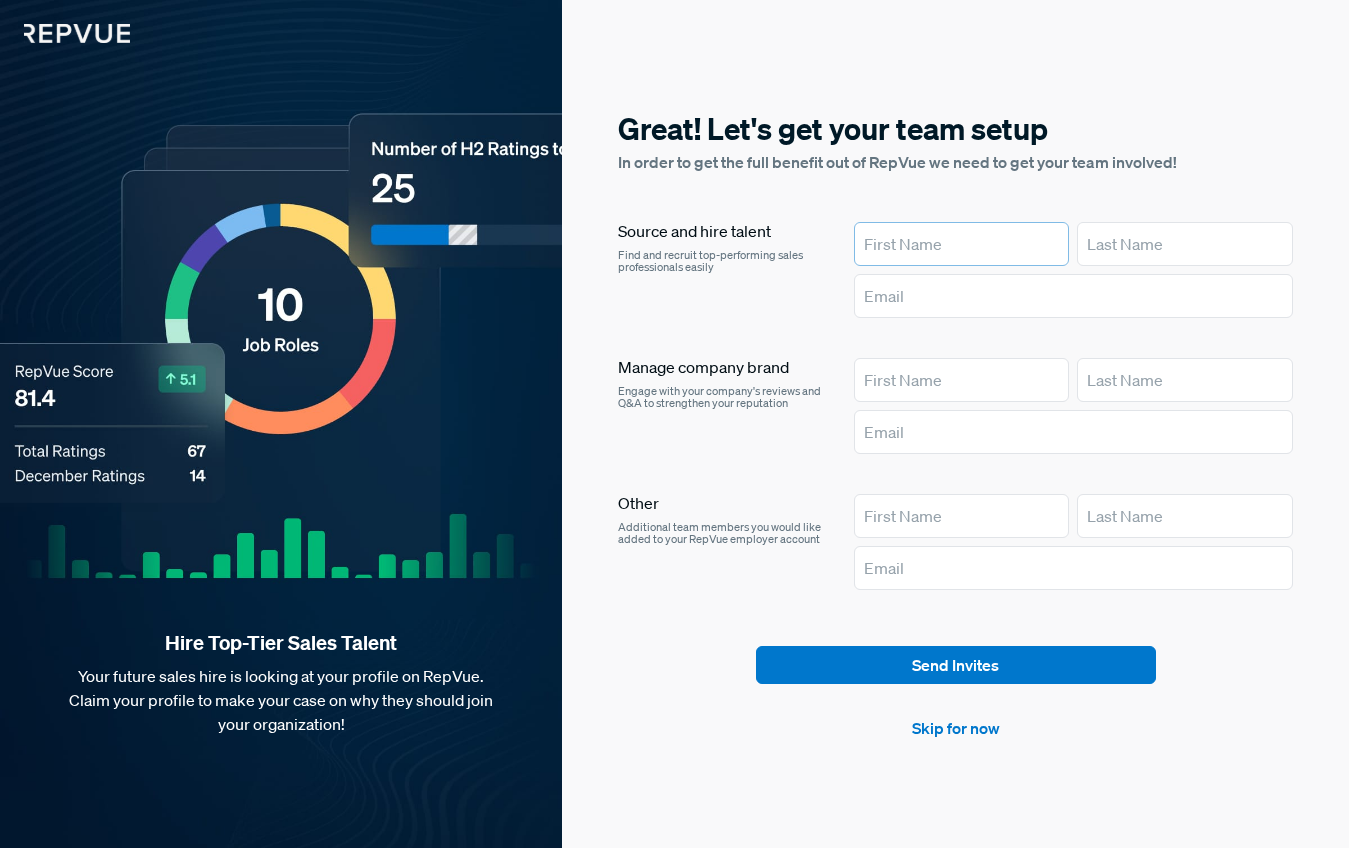 click at bounding box center (961, 244) 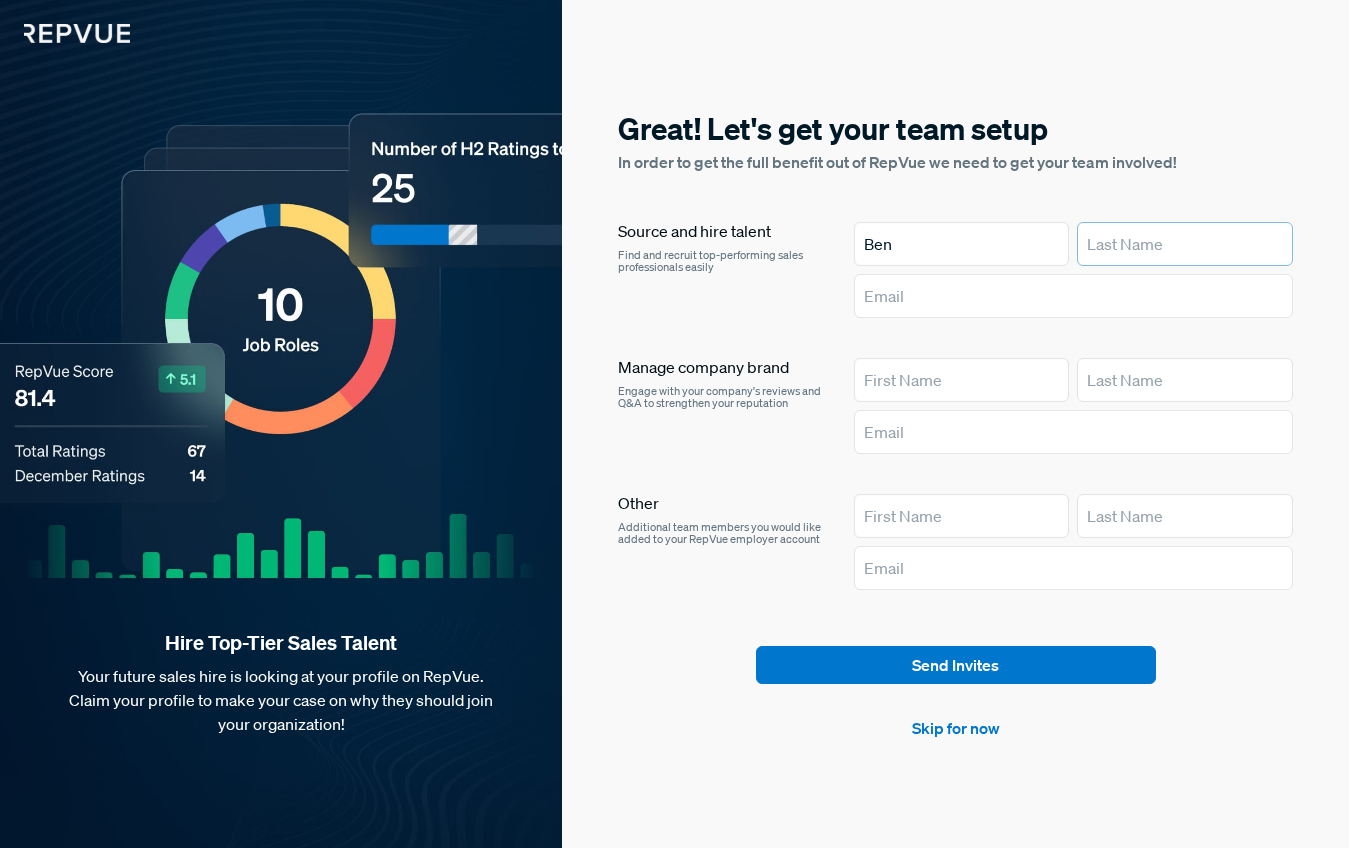 type on "Dodd" 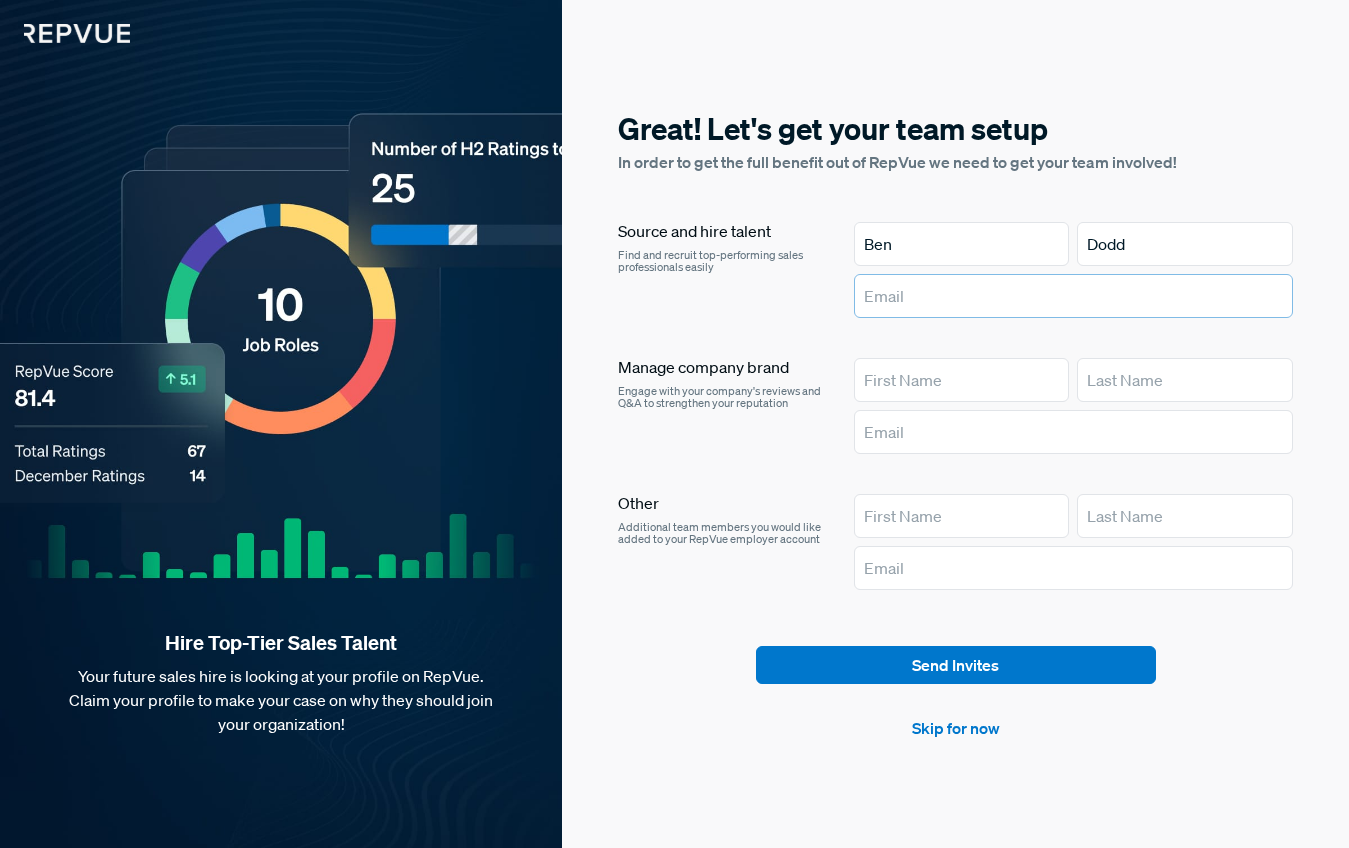 type on "[EMAIL]" 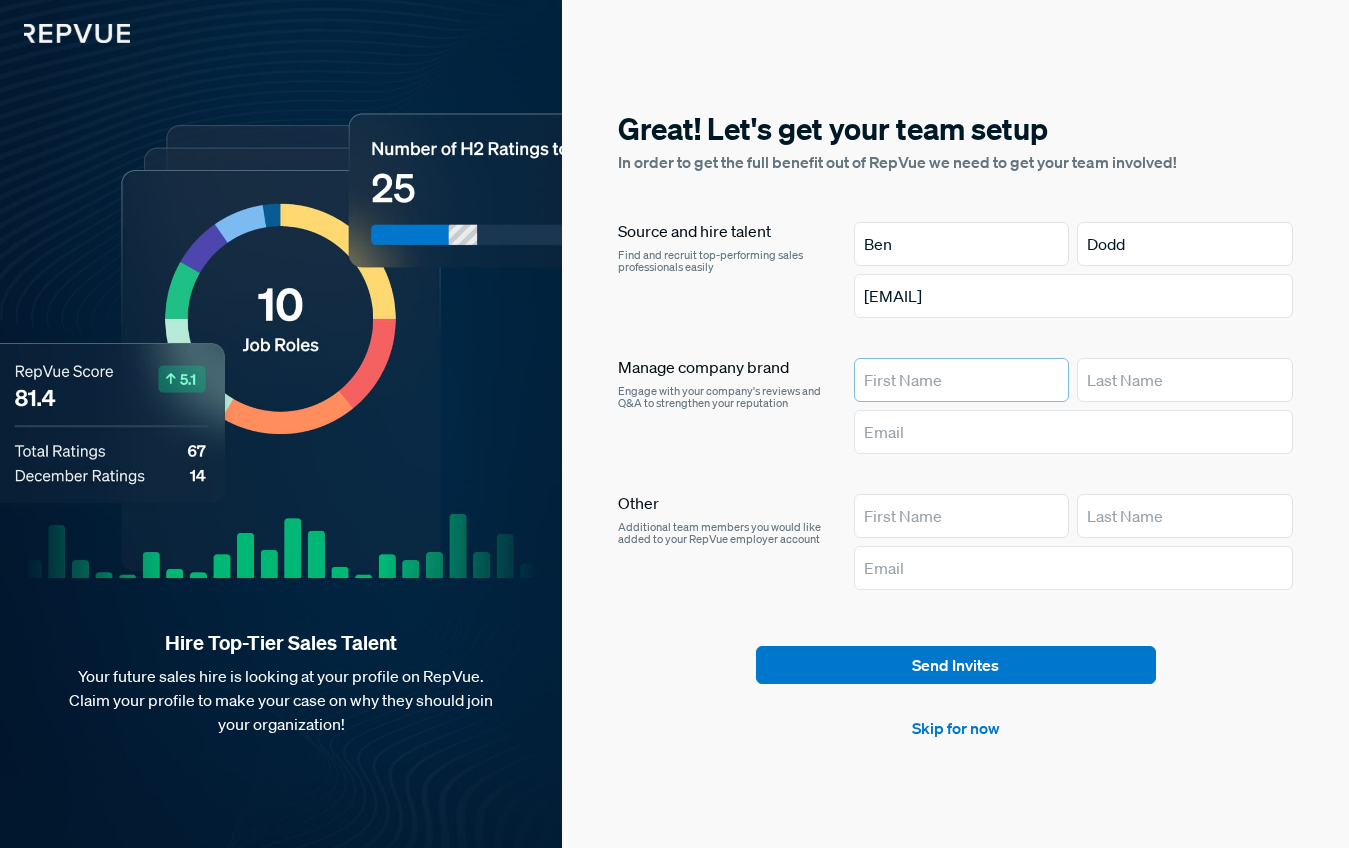 click at bounding box center (961, 380) 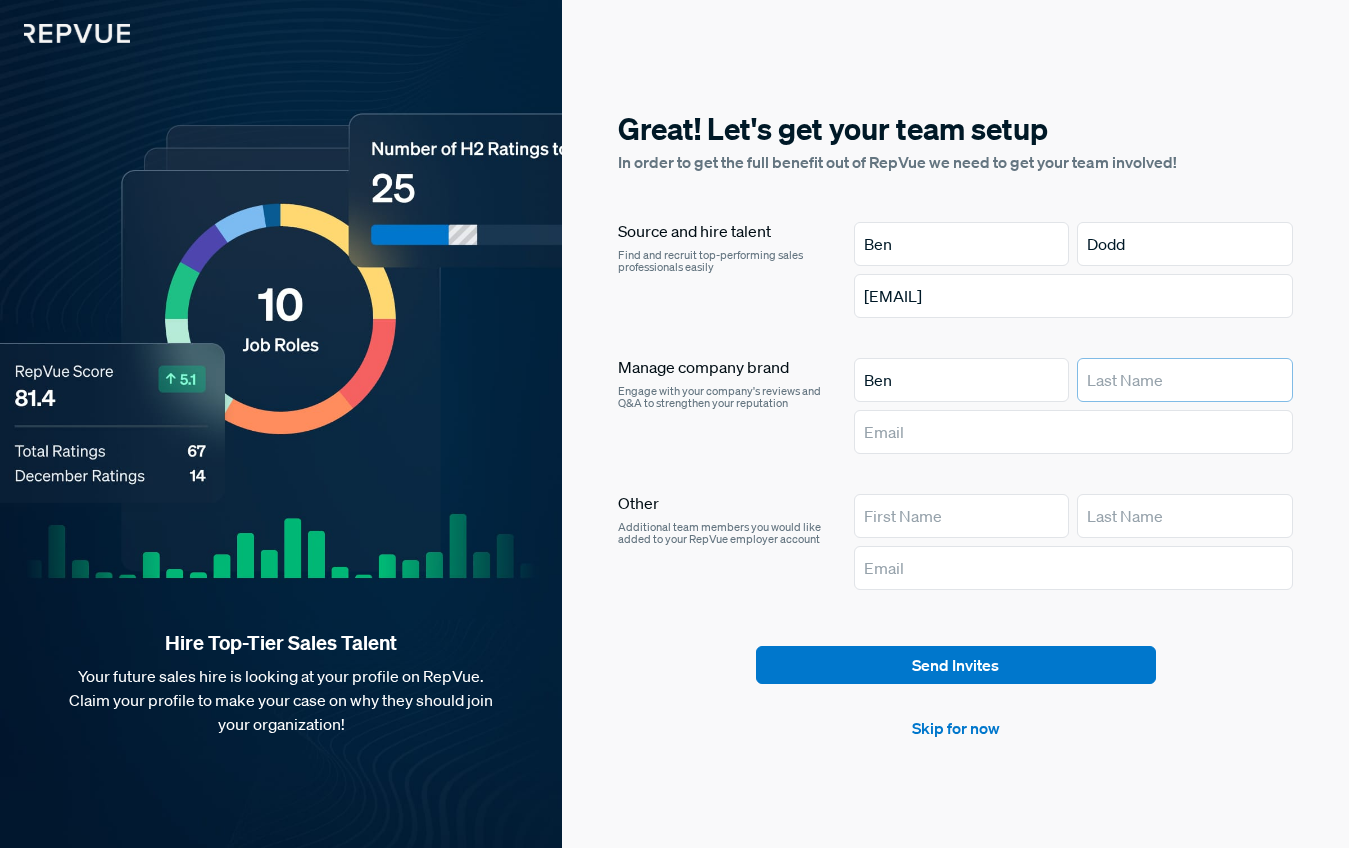 type on "Dodd" 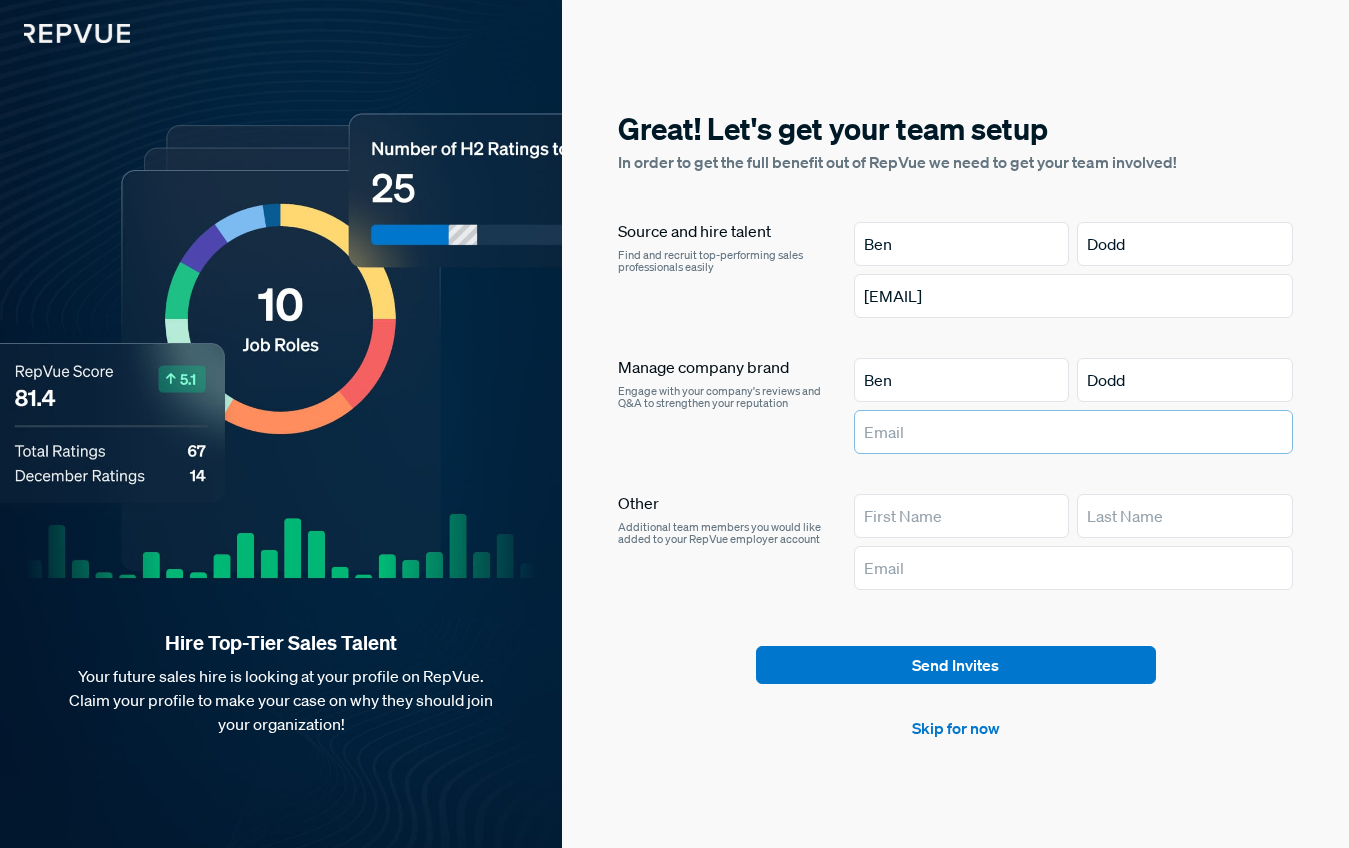type on "[EMAIL]" 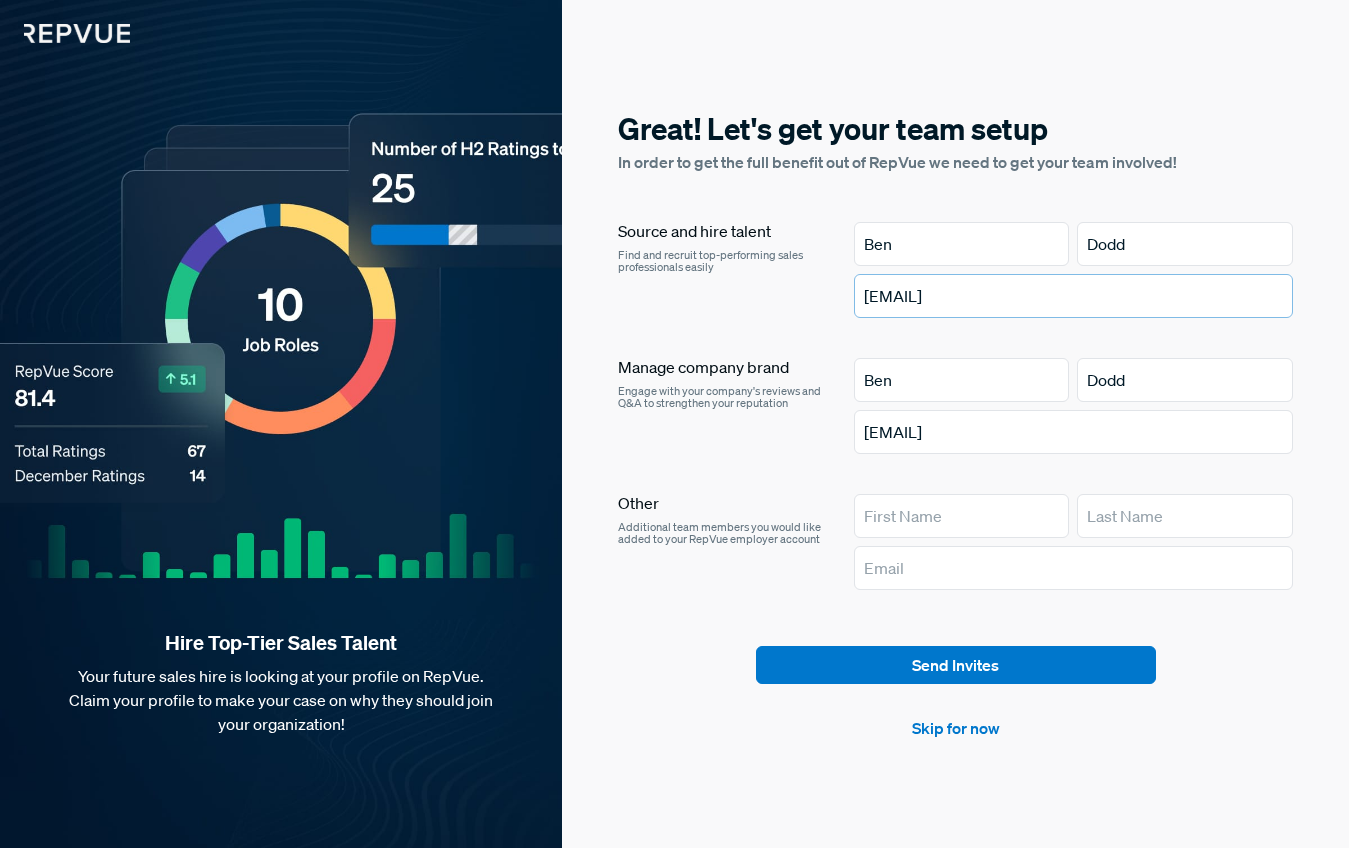 drag, startPoint x: 1035, startPoint y: 292, endPoint x: 876, endPoint y: 282, distance: 159.31415 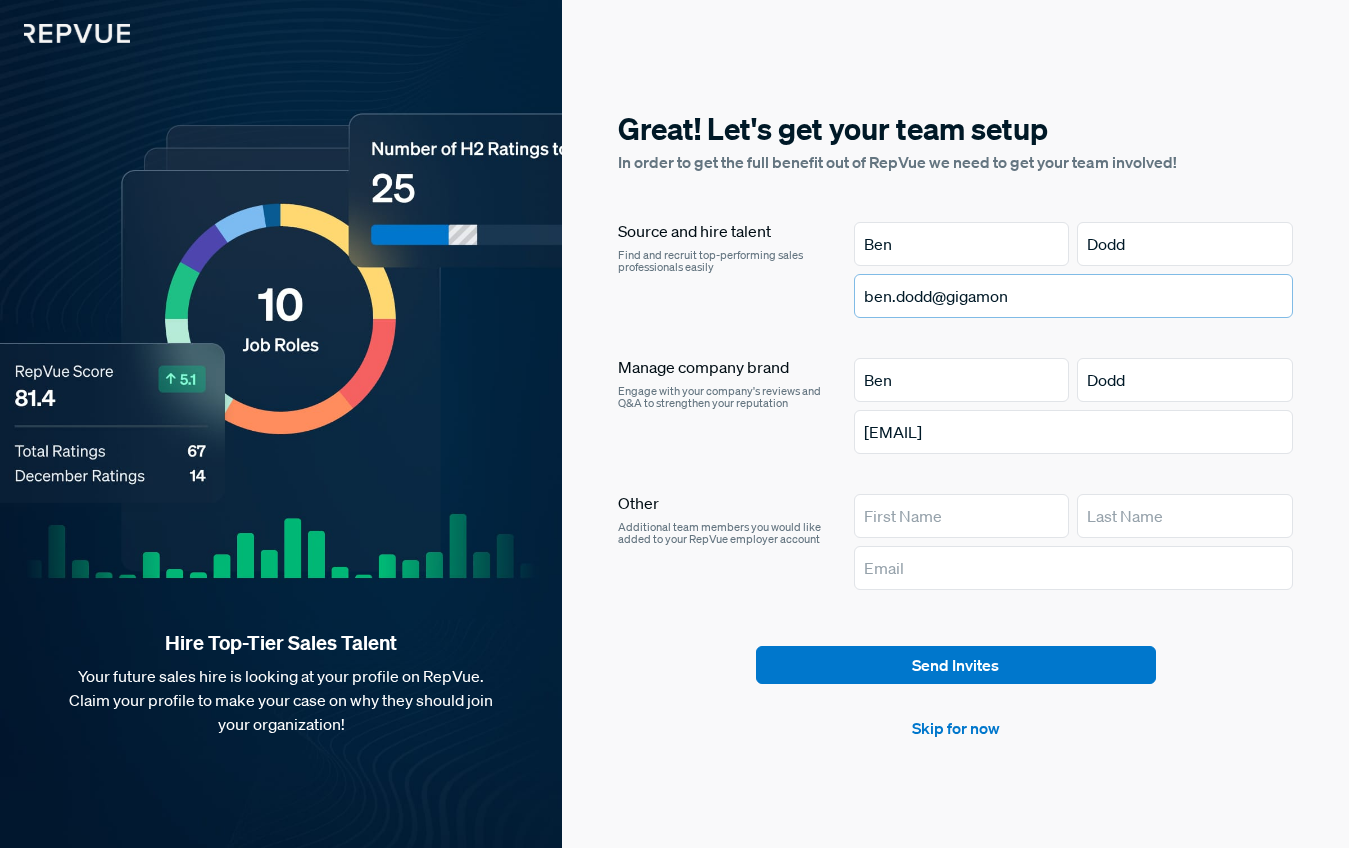 type on "[EMAIL]" 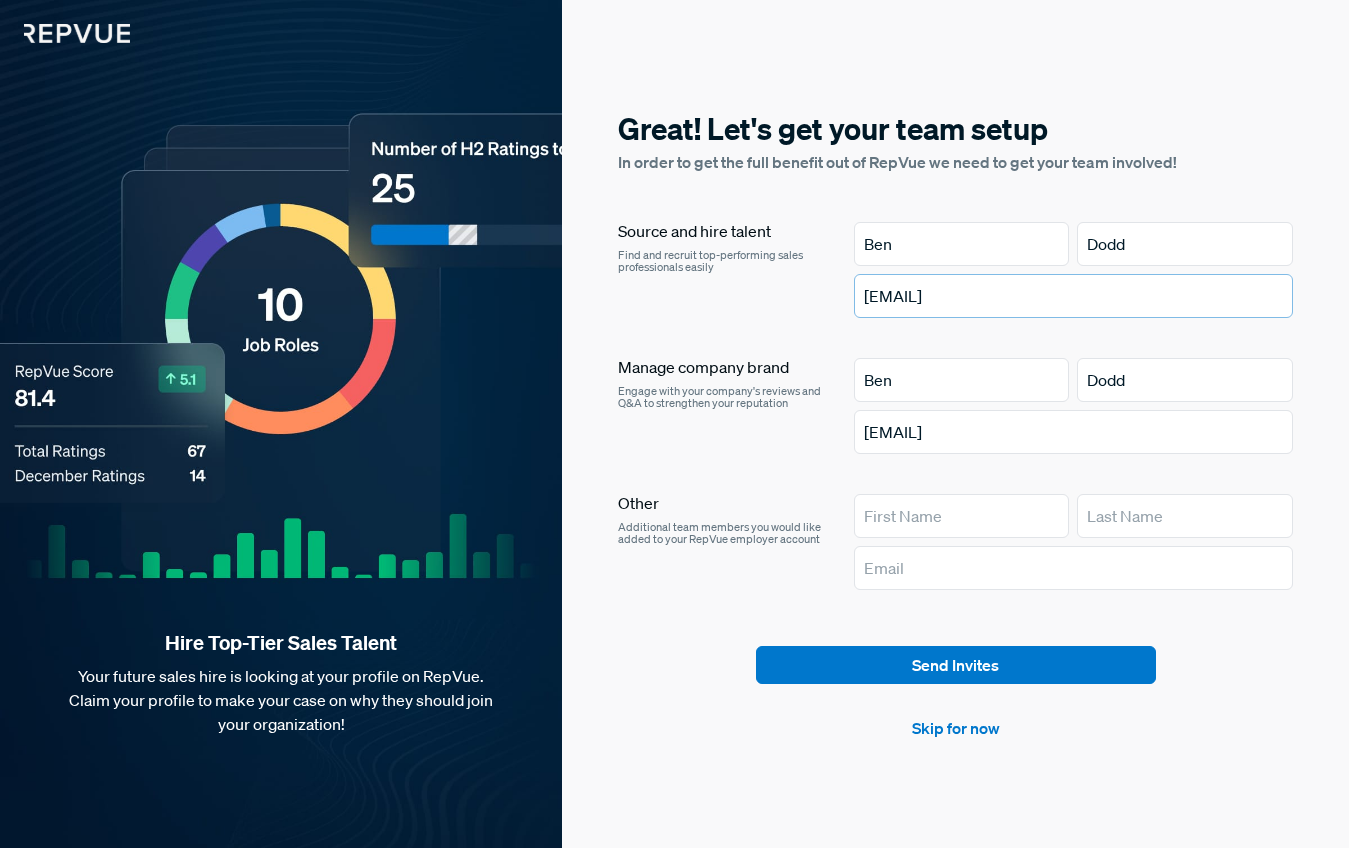 drag, startPoint x: 1050, startPoint y: 297, endPoint x: 819, endPoint y: 293, distance: 231.03462 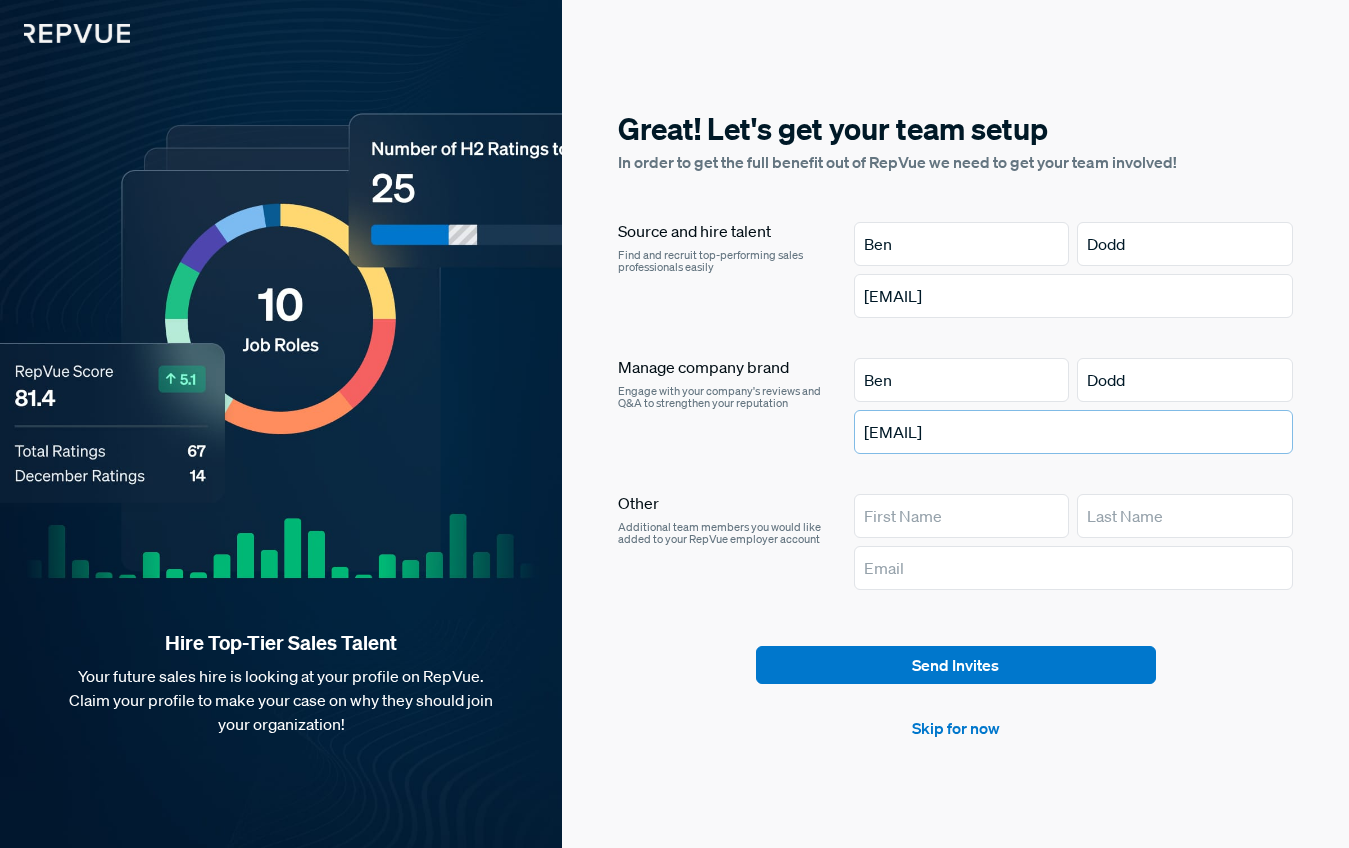 click on "[EMAIL]" at bounding box center (1073, 432) 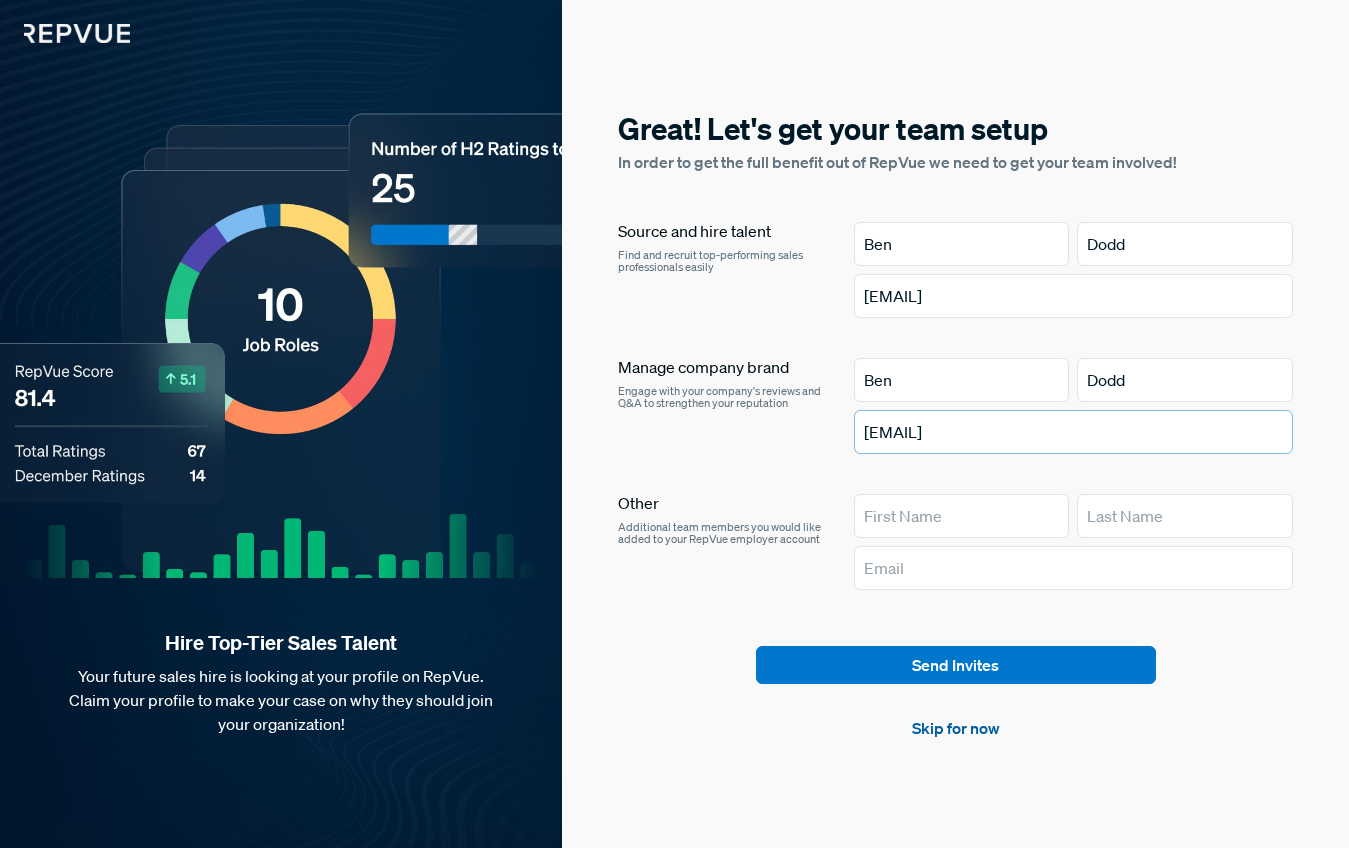 type on "[EMAIL]" 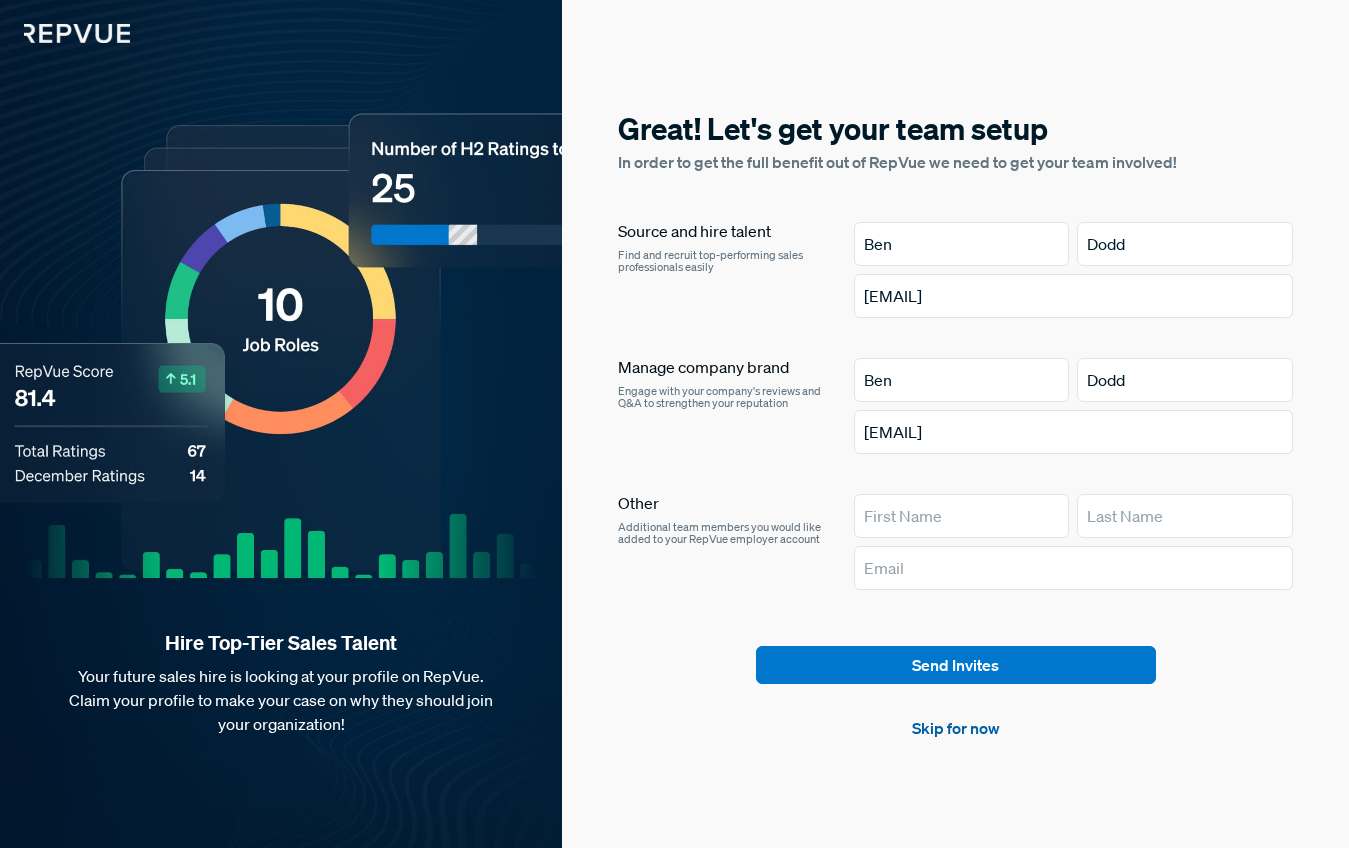 click on "Skip for now" at bounding box center (956, 728) 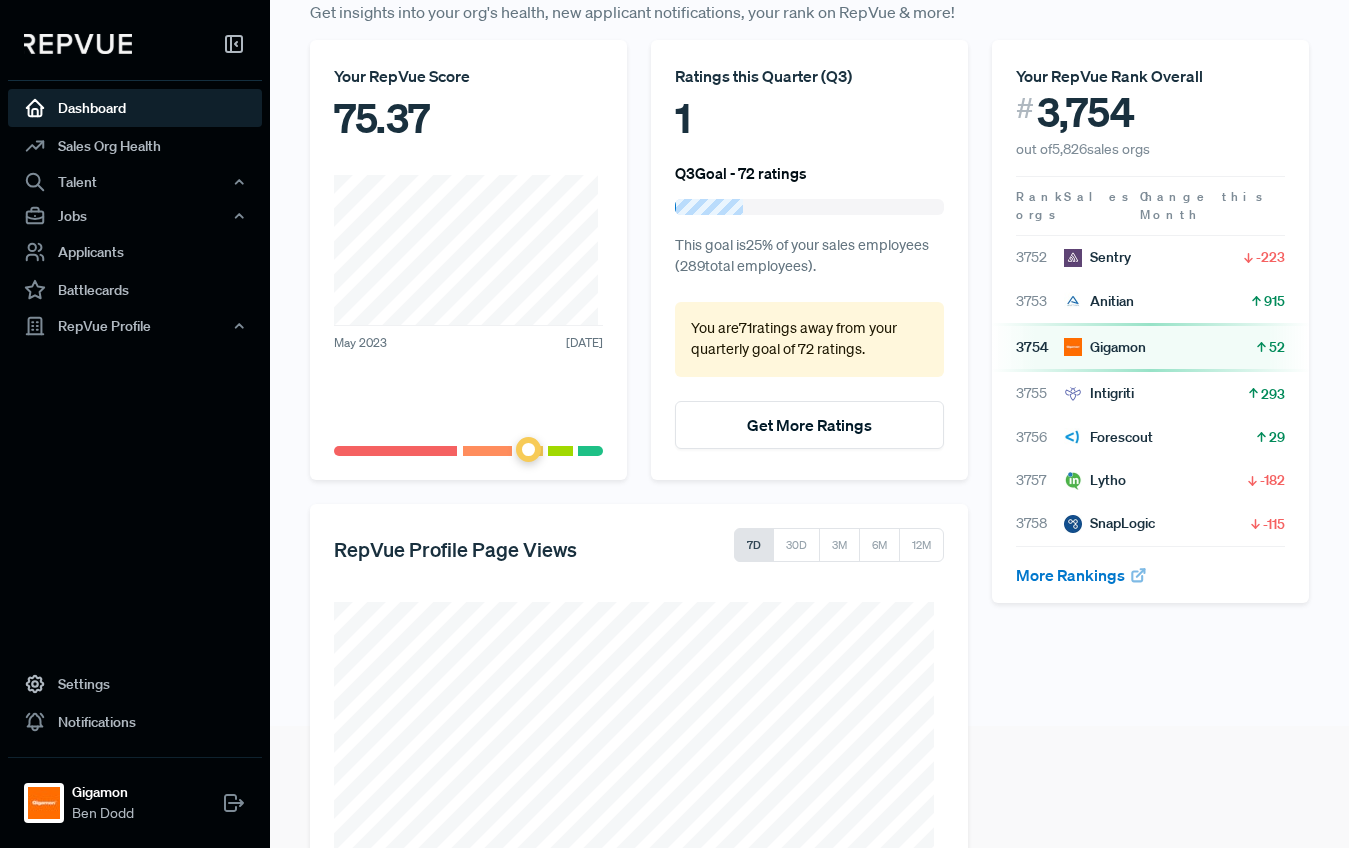 scroll, scrollTop: 232, scrollLeft: 0, axis: vertical 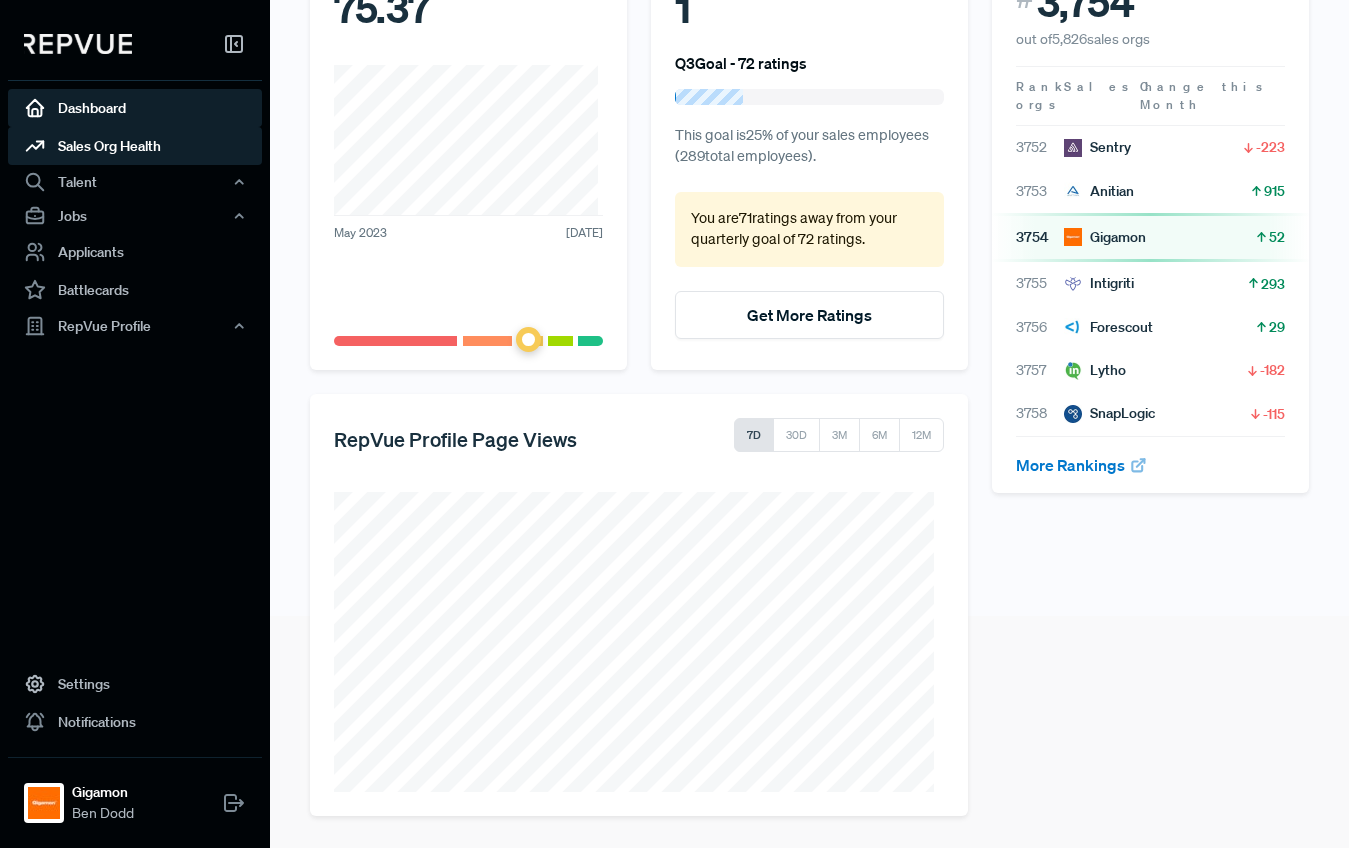click on "Sales Org Health" at bounding box center (135, 146) 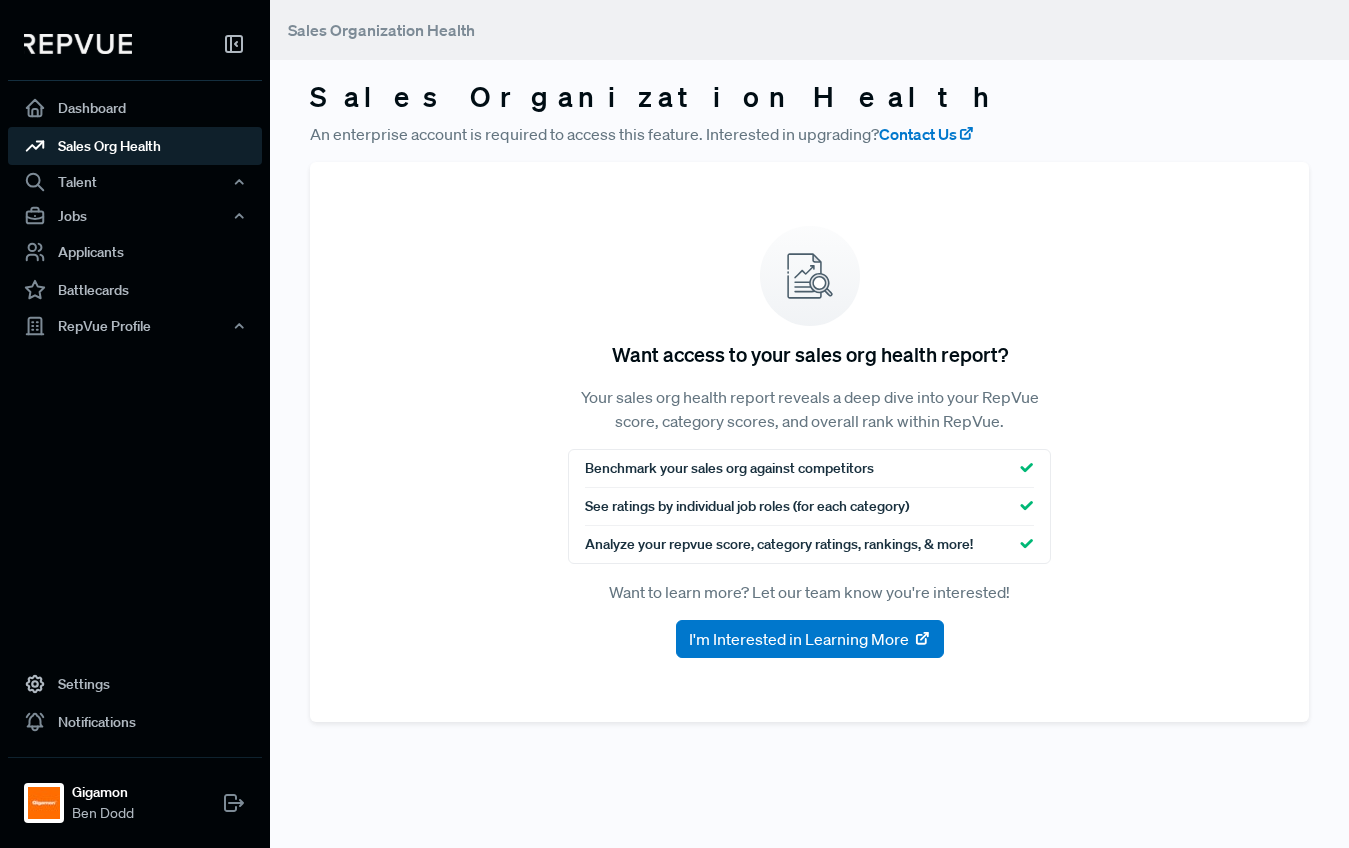 scroll, scrollTop: 0, scrollLeft: 0, axis: both 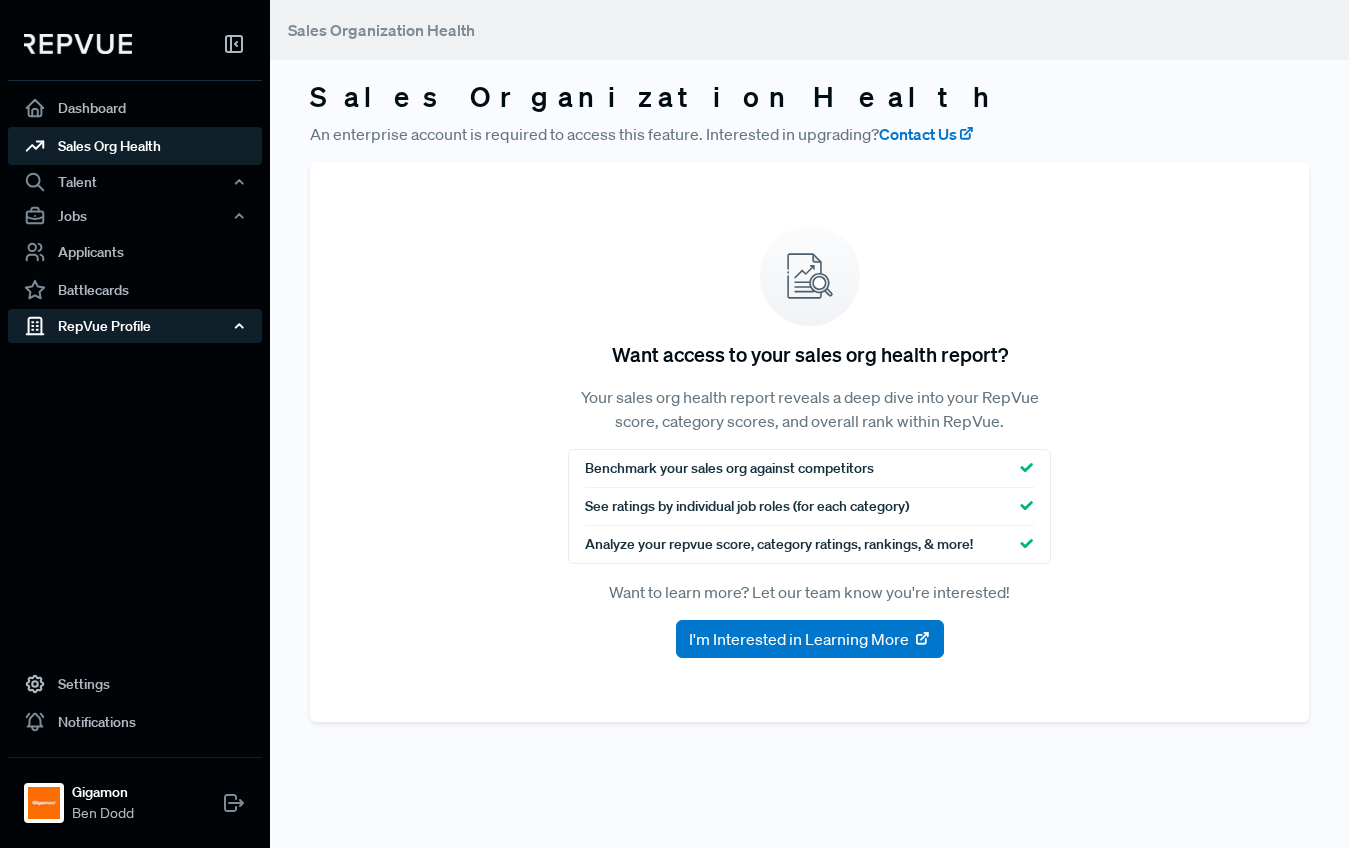 click on "RepVue Profile" at bounding box center [135, 326] 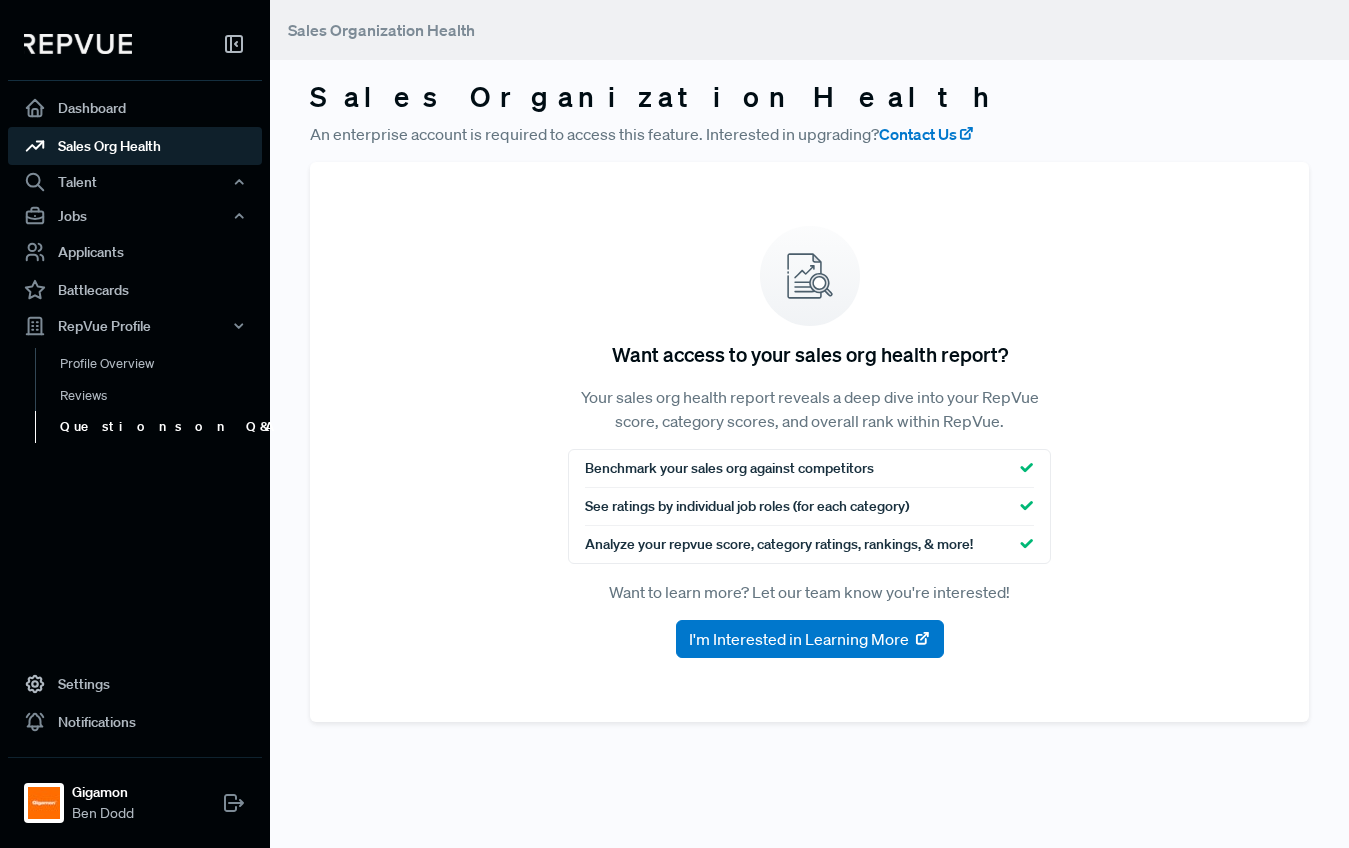 click on "Questions on Q&A" at bounding box center [162, 427] 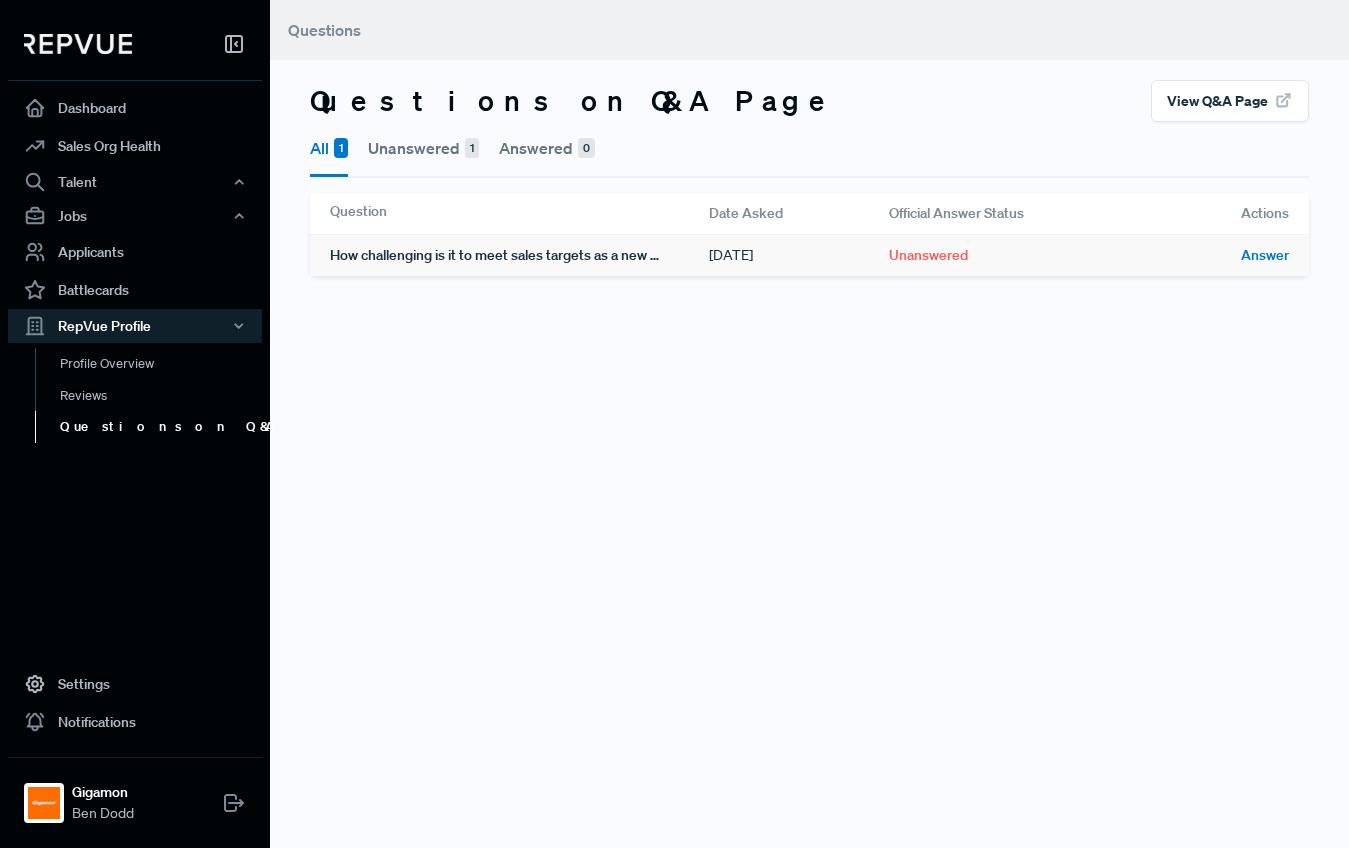 click on "How challenging is it to meet sales targets as a new AE at Gigamon?" at bounding box center [519, 255] 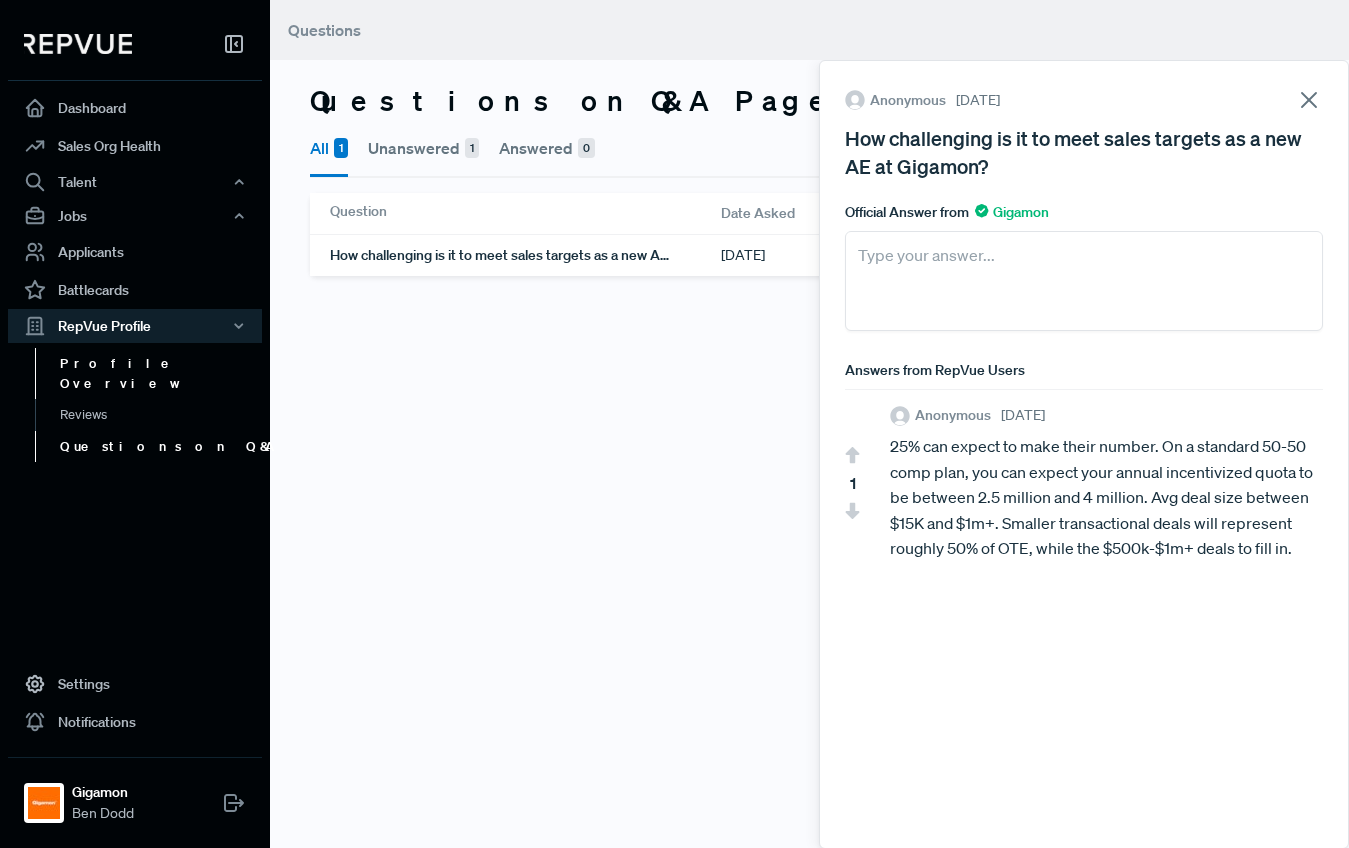 click on "Profile Overview" at bounding box center (162, 373) 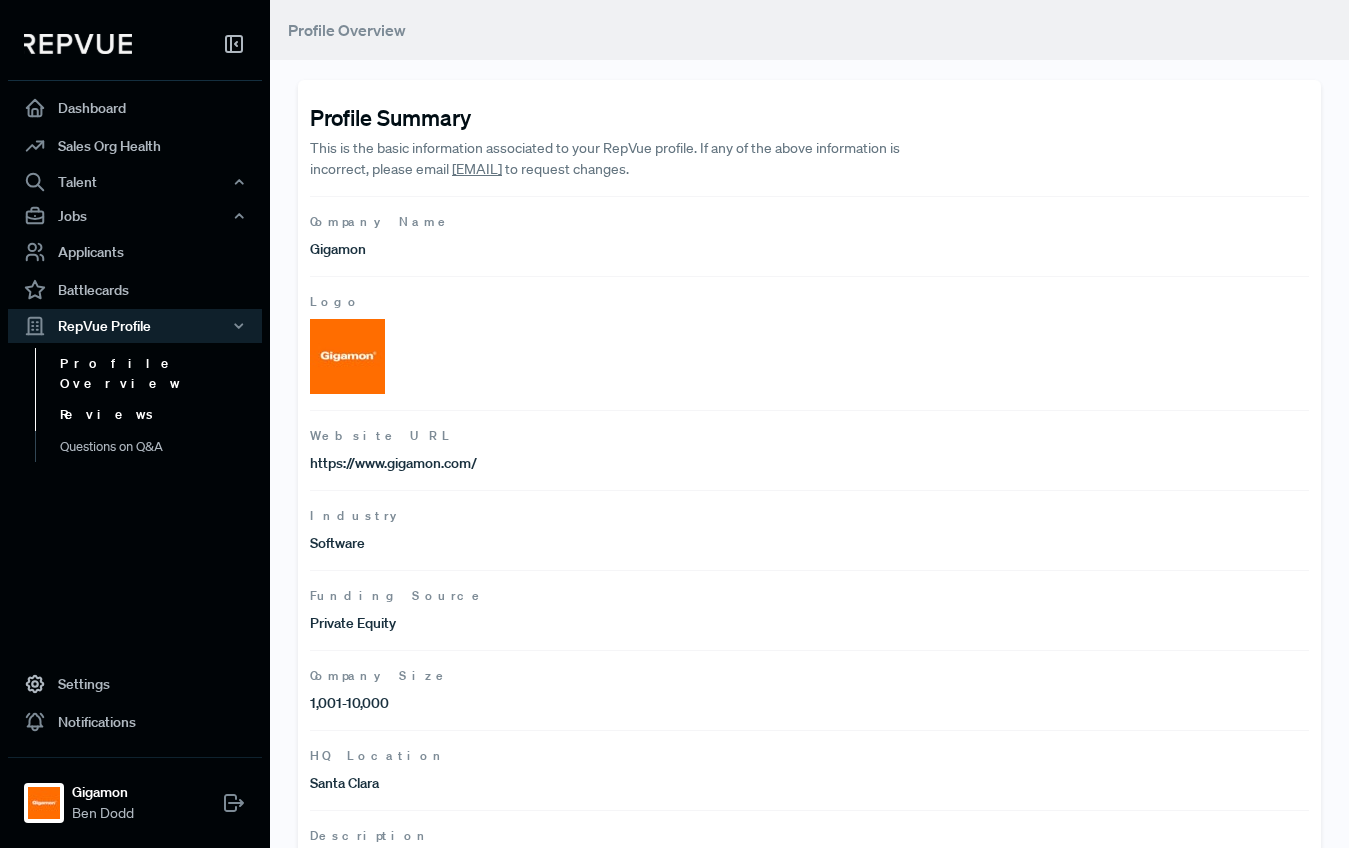 click on "Reviews" at bounding box center [162, 415] 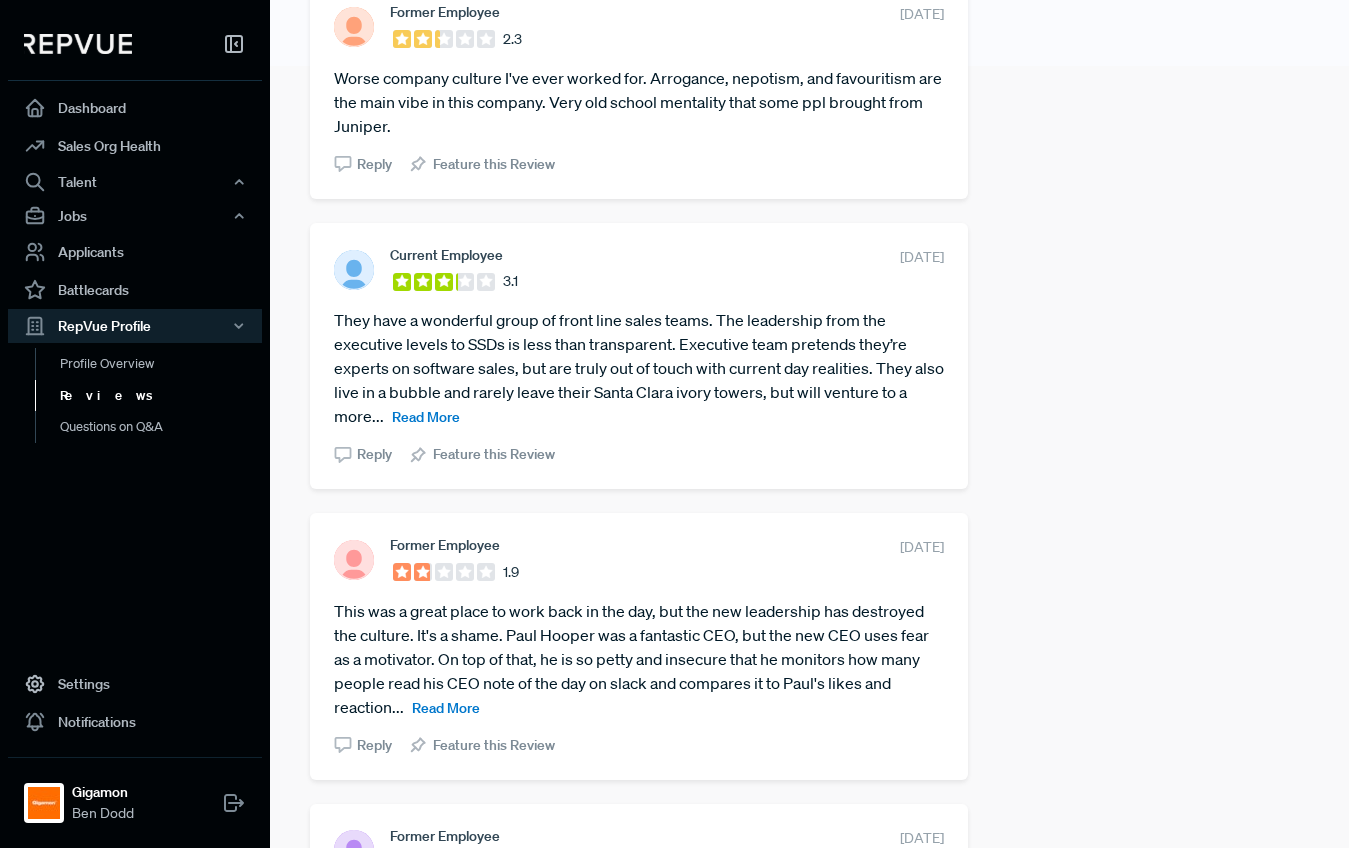 scroll, scrollTop: 783, scrollLeft: 0, axis: vertical 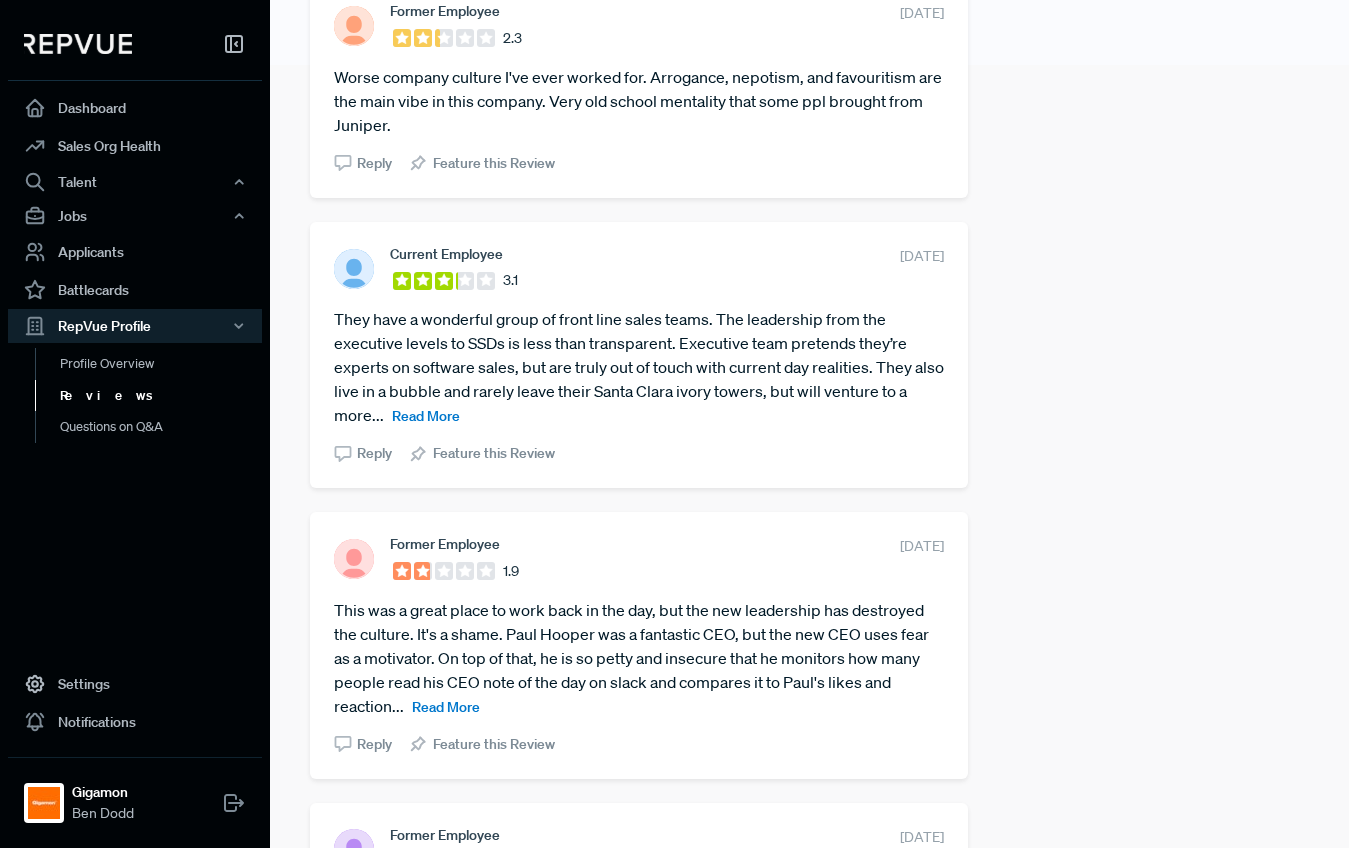 click on "Read More" at bounding box center [426, 416] 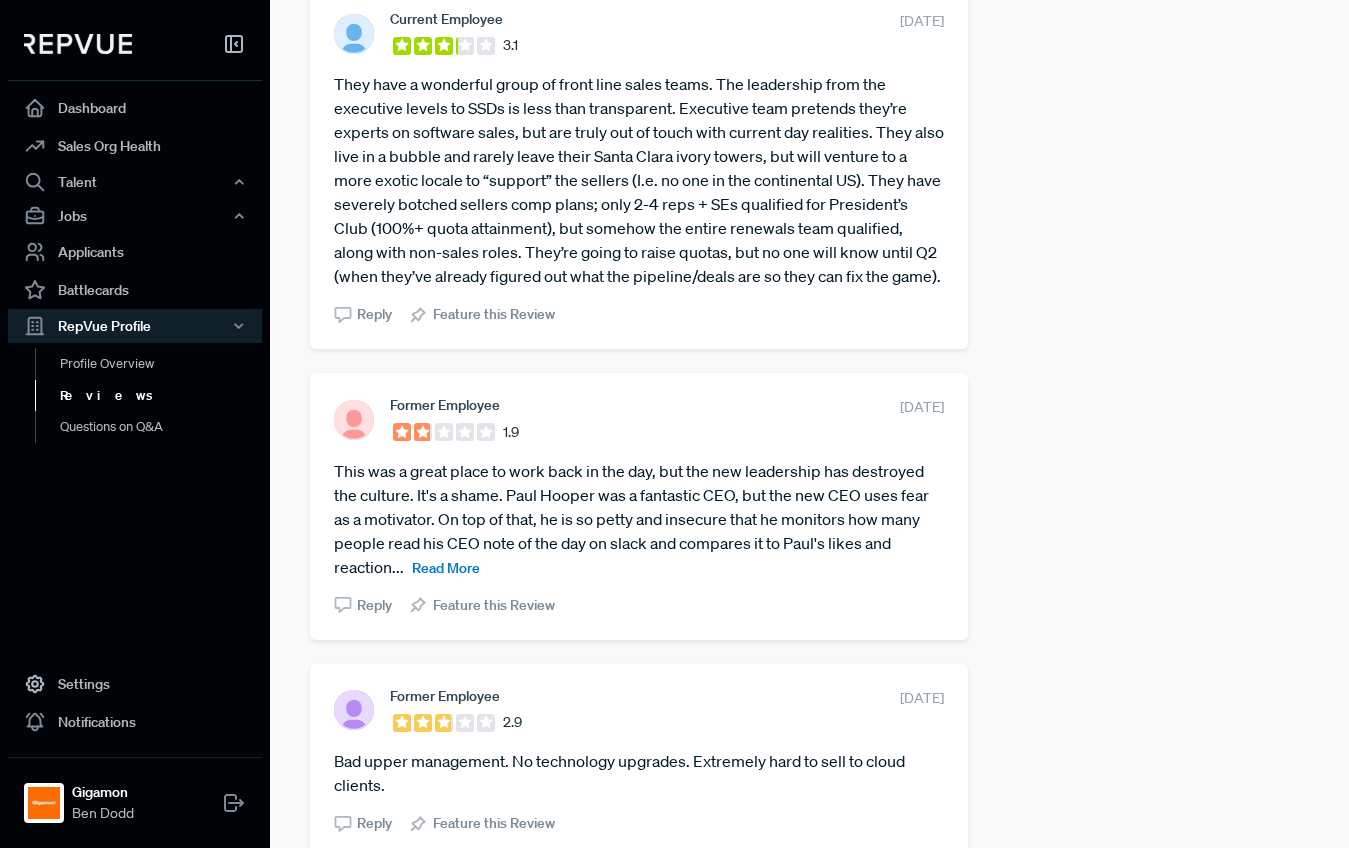 scroll, scrollTop: 1195, scrollLeft: 0, axis: vertical 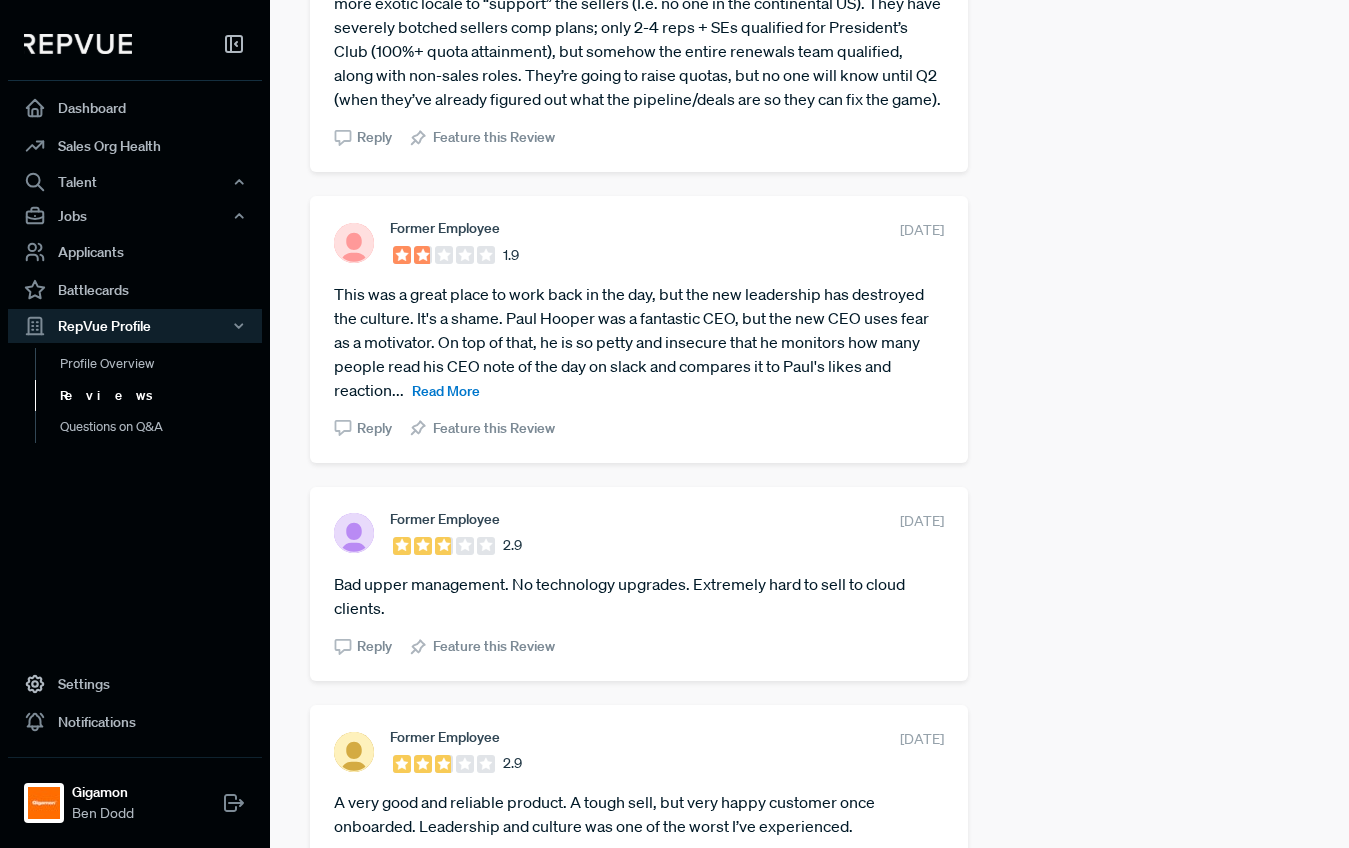 click on "Read More" at bounding box center (446, 391) 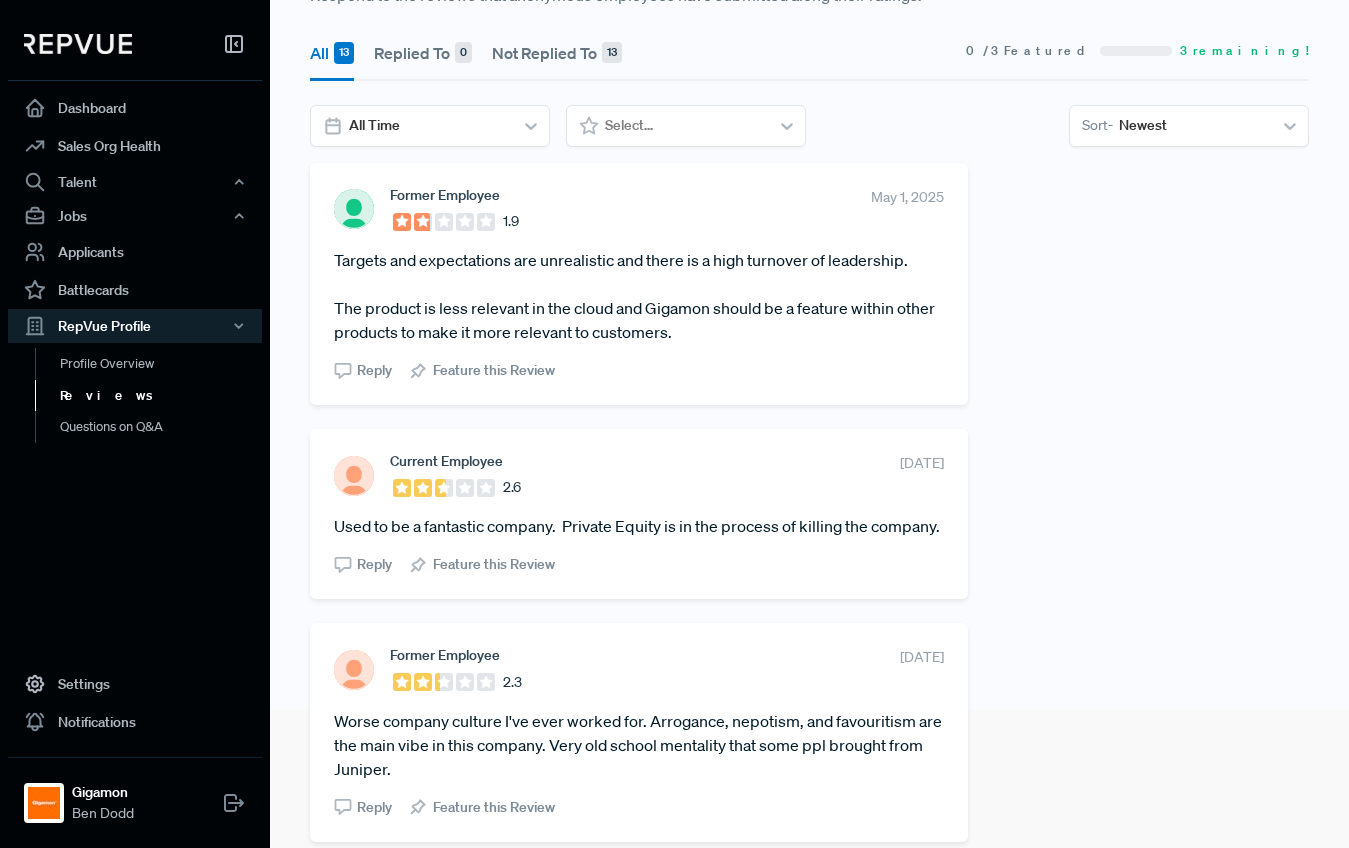scroll, scrollTop: 0, scrollLeft: 0, axis: both 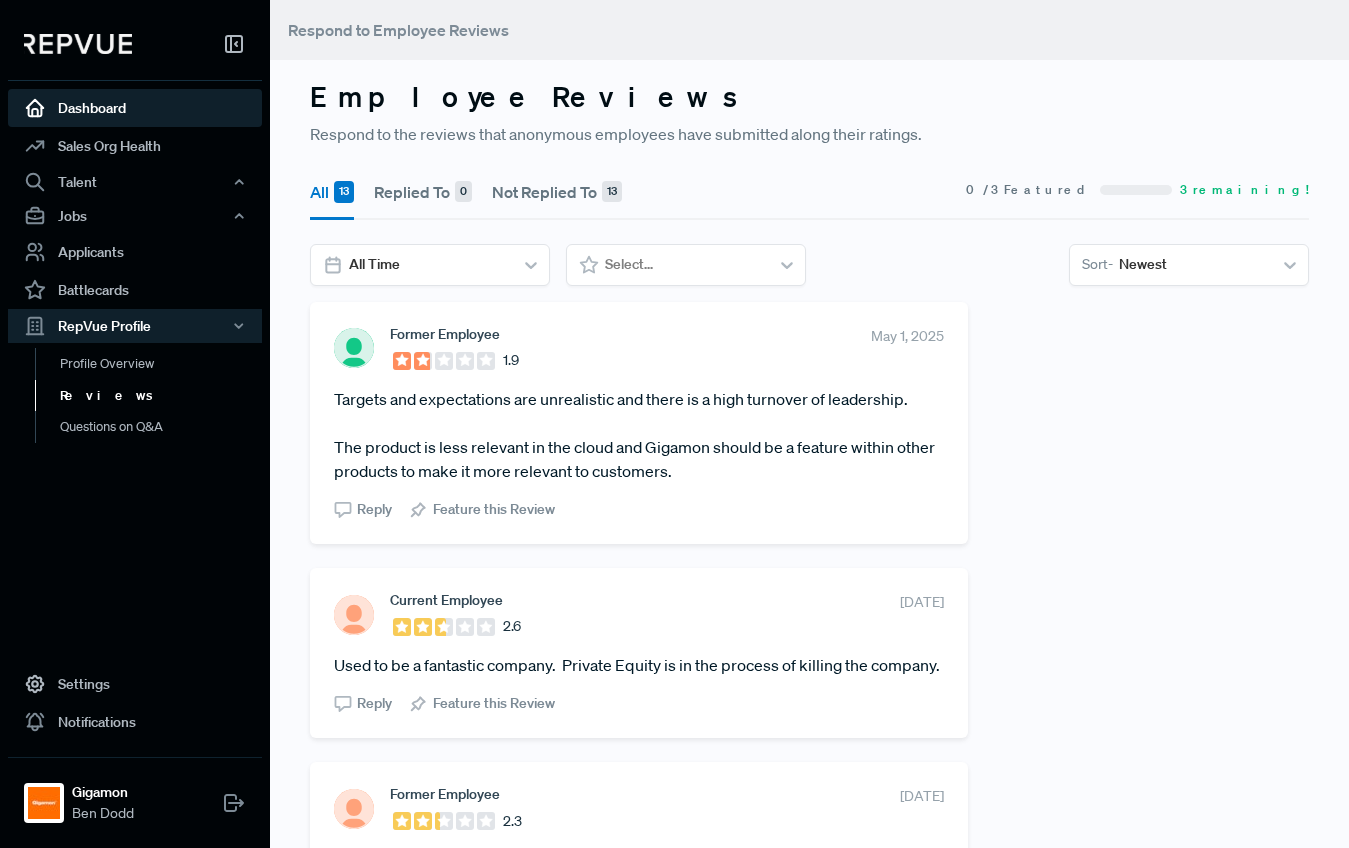 click on "Dashboard" at bounding box center [135, 108] 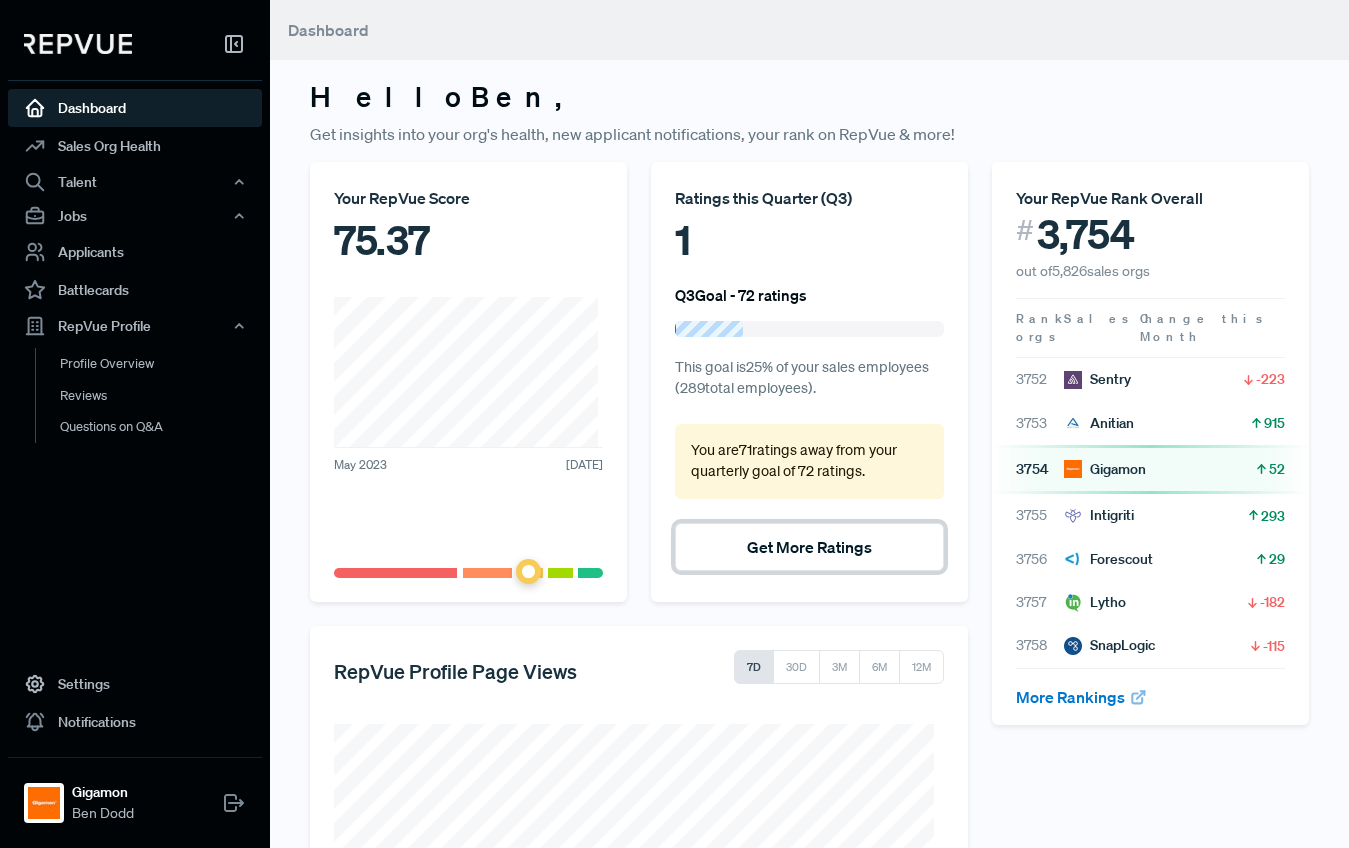 click on "Get More Ratings" at bounding box center [809, 547] 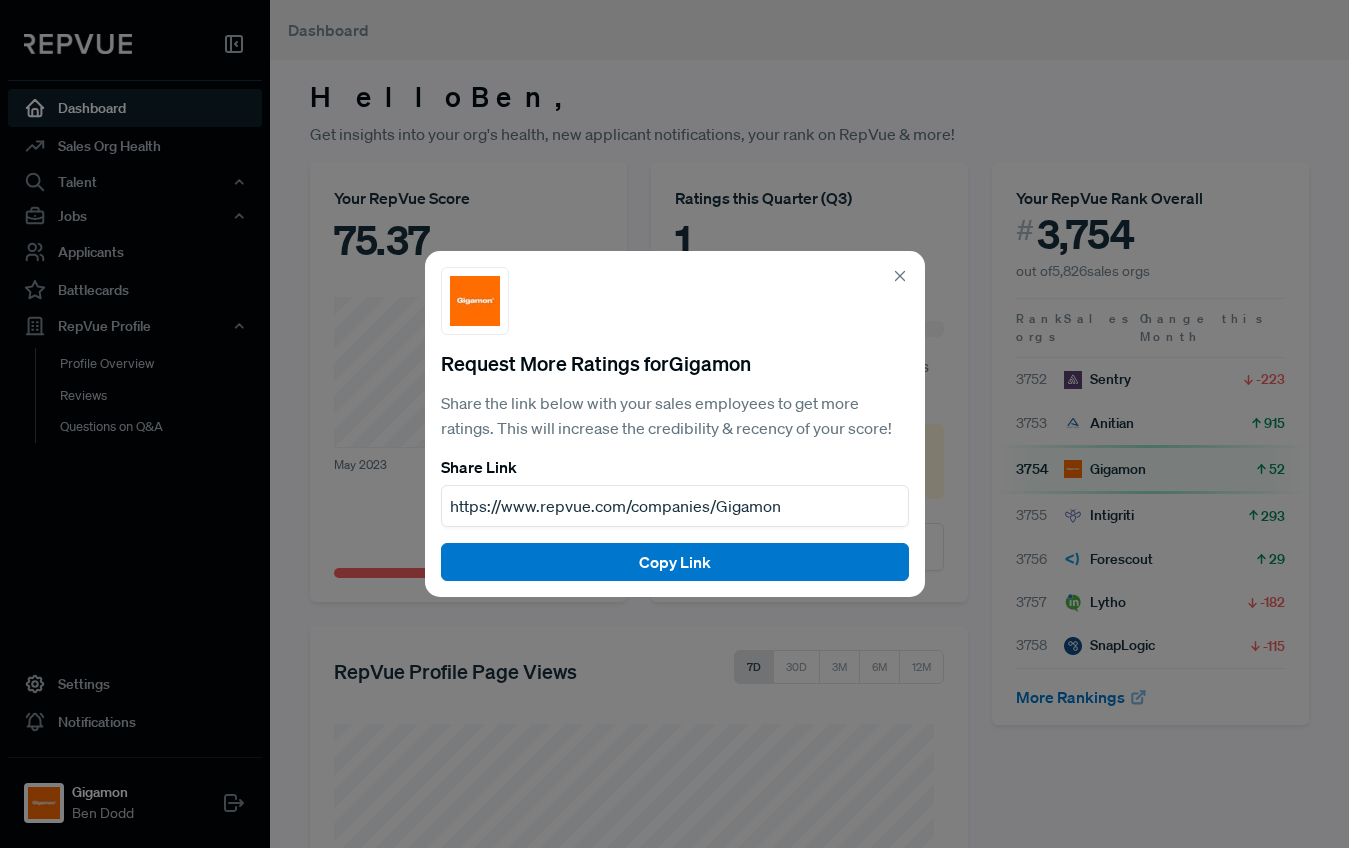 click 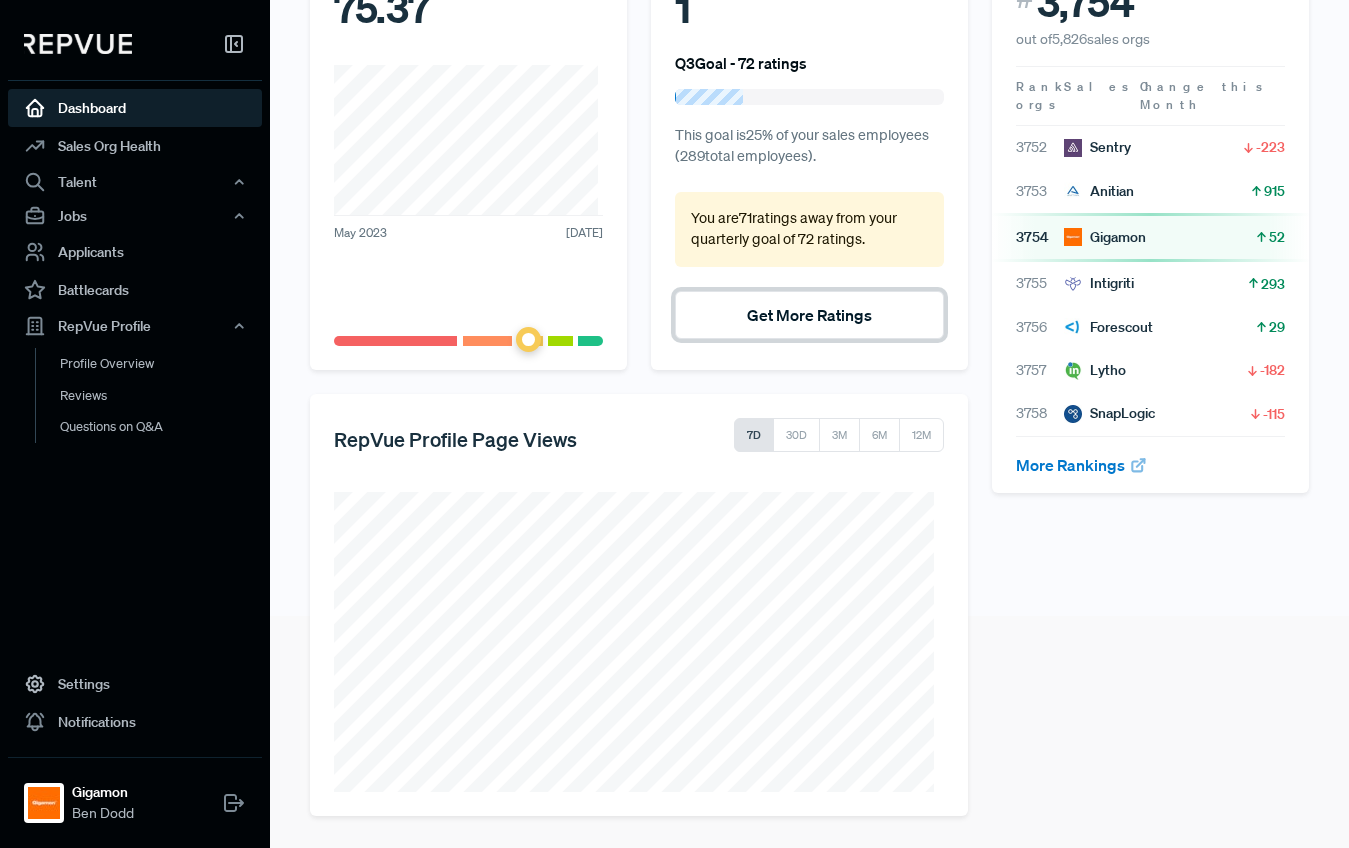 scroll, scrollTop: 0, scrollLeft: 0, axis: both 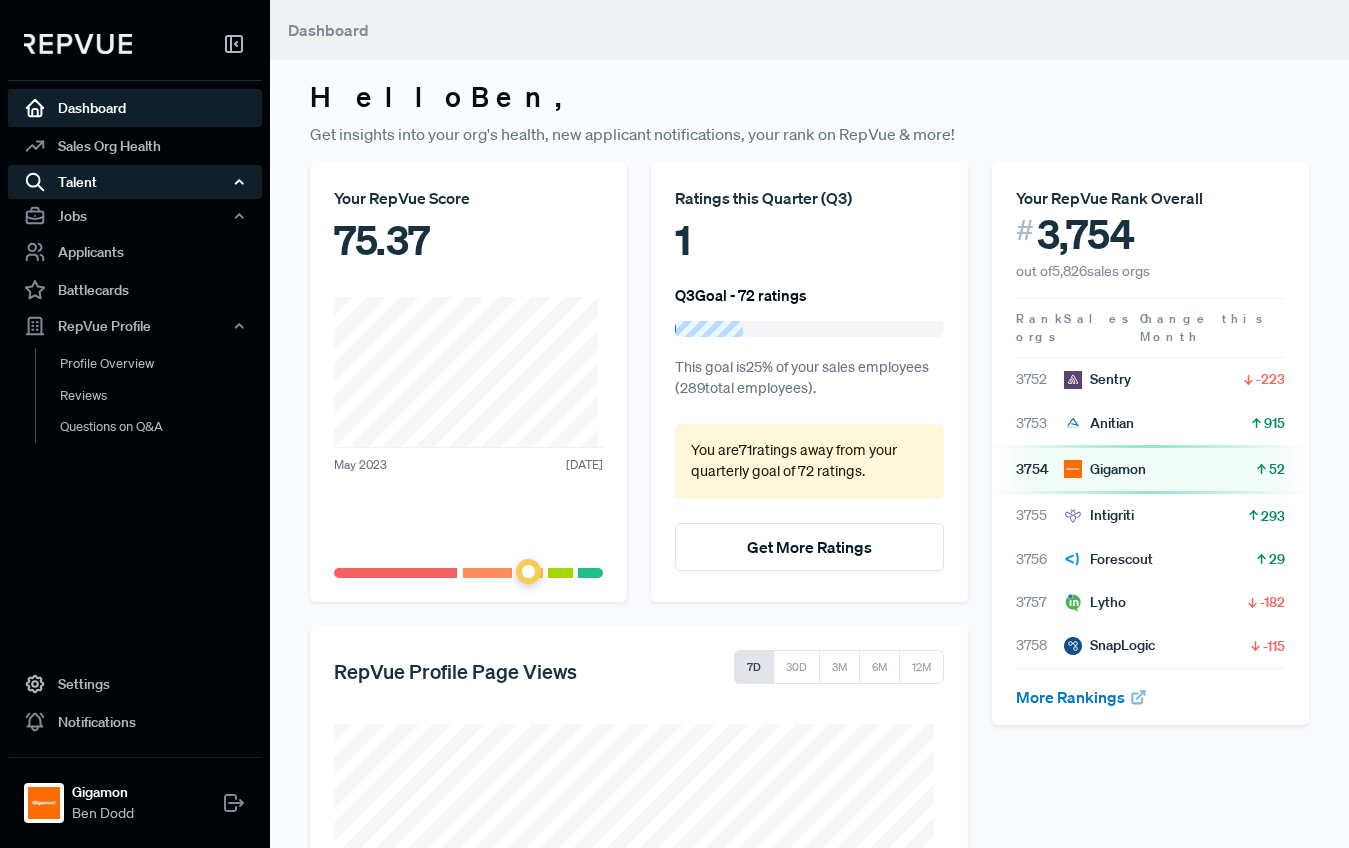 click 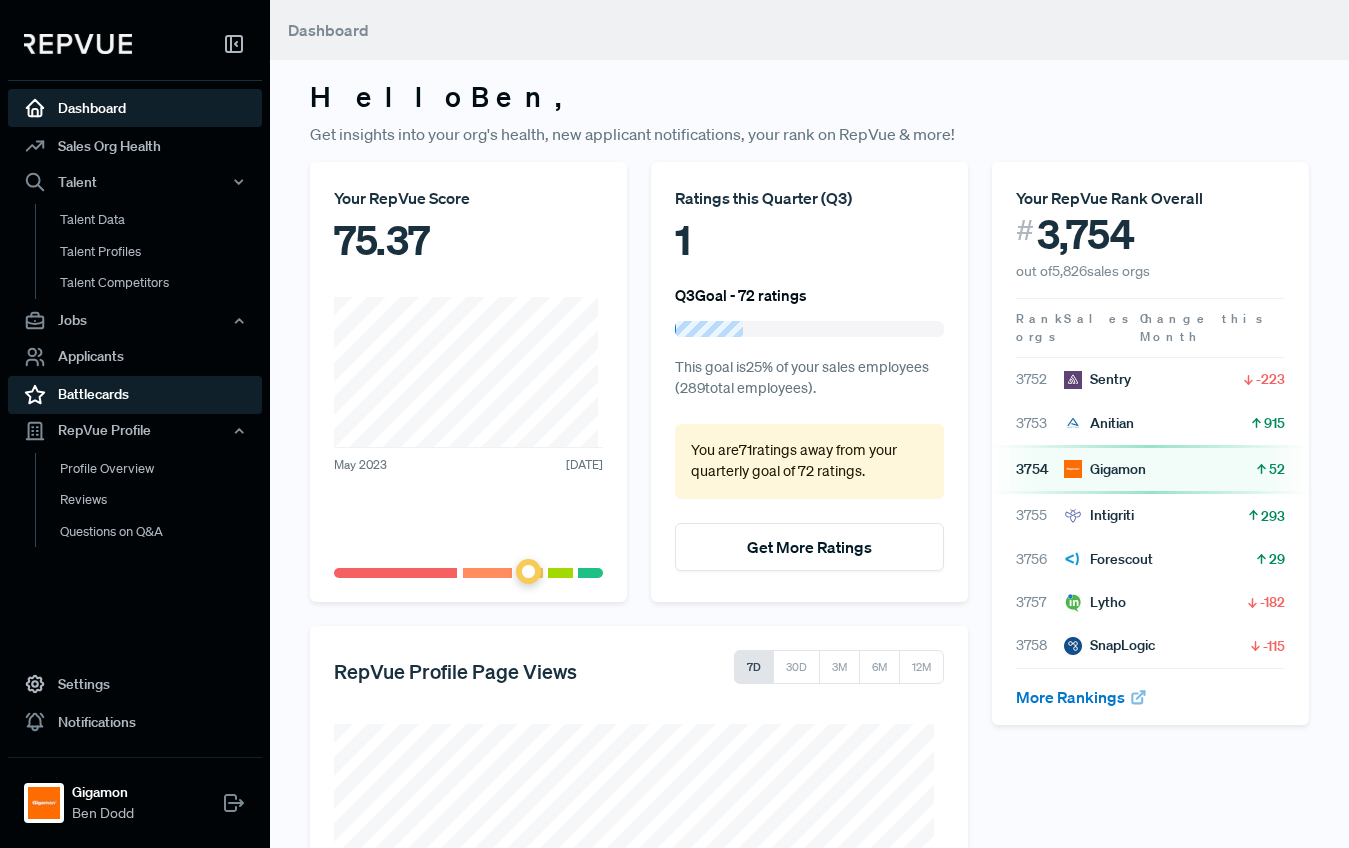 click on "Battlecards" at bounding box center [135, 395] 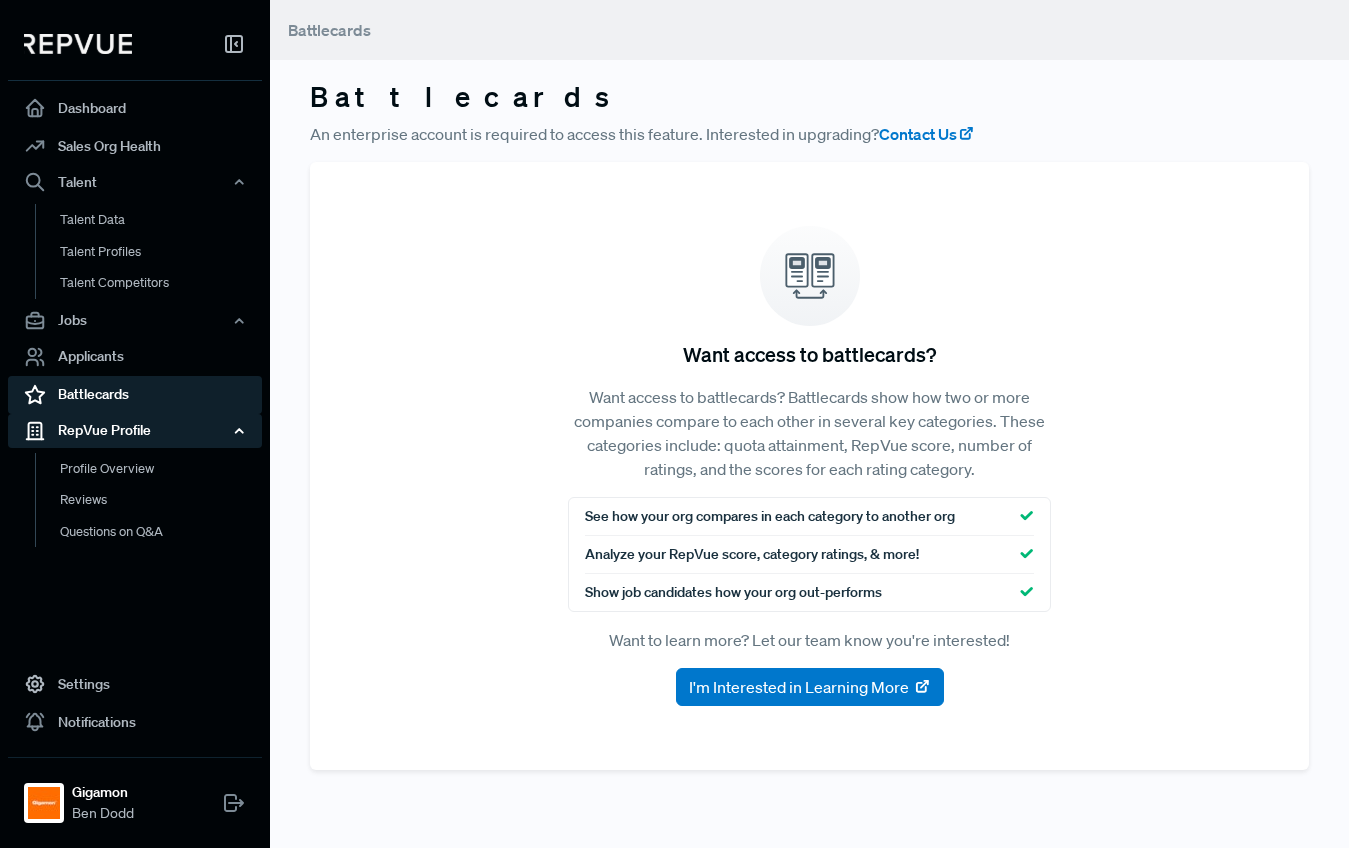 click on "RepVue Profile" at bounding box center [135, 431] 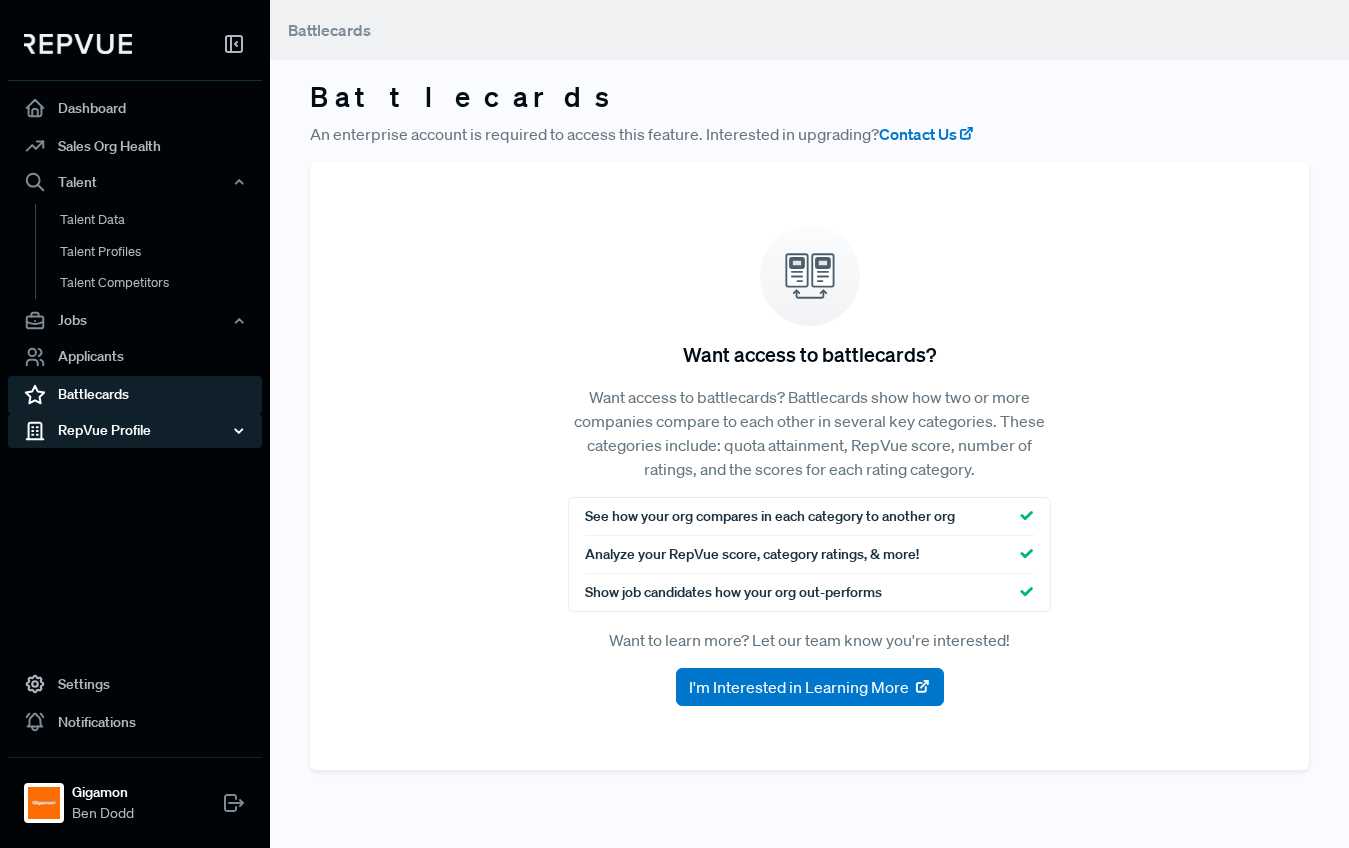 click on "RepVue Profile" at bounding box center [135, 431] 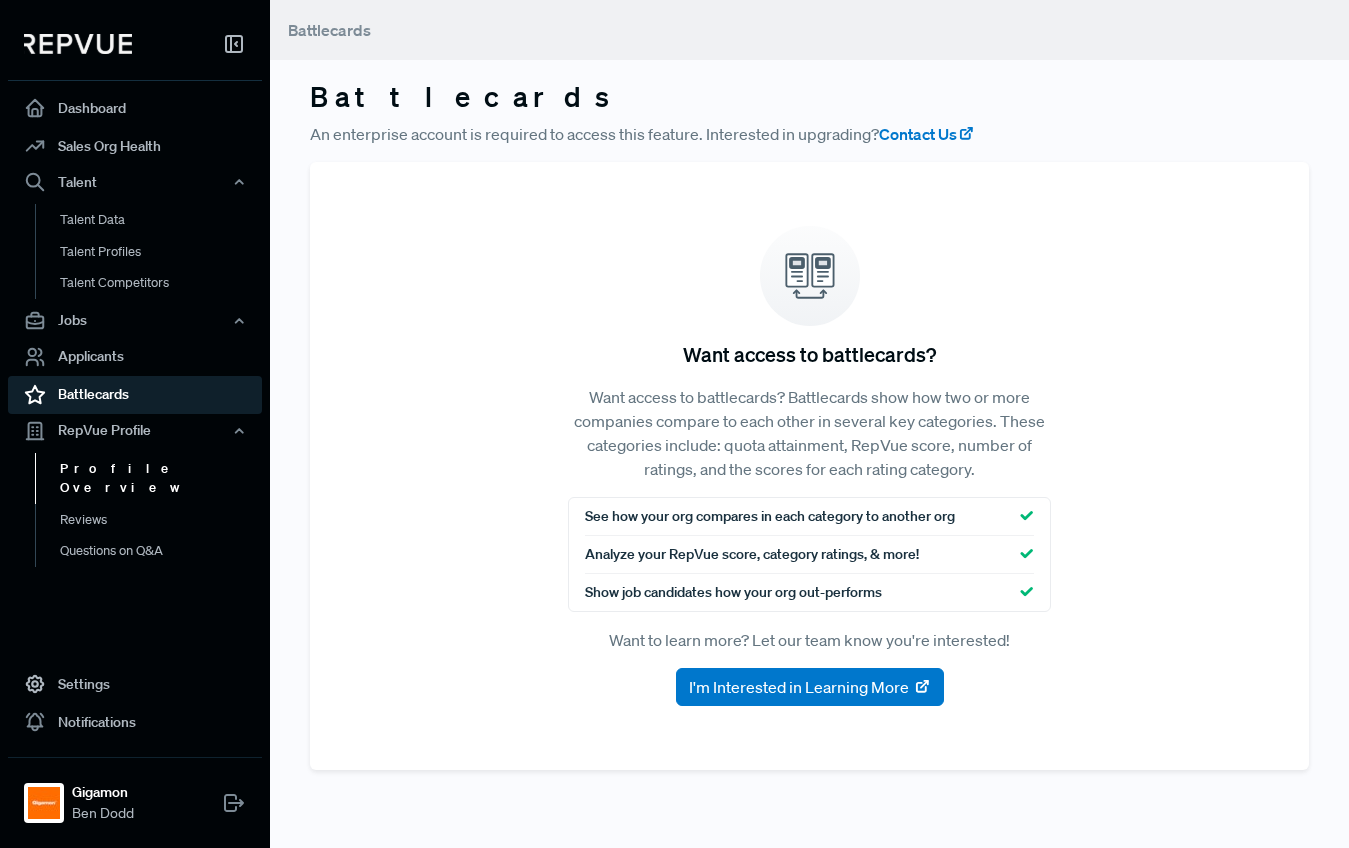 click on "Profile Overview" at bounding box center [162, 478] 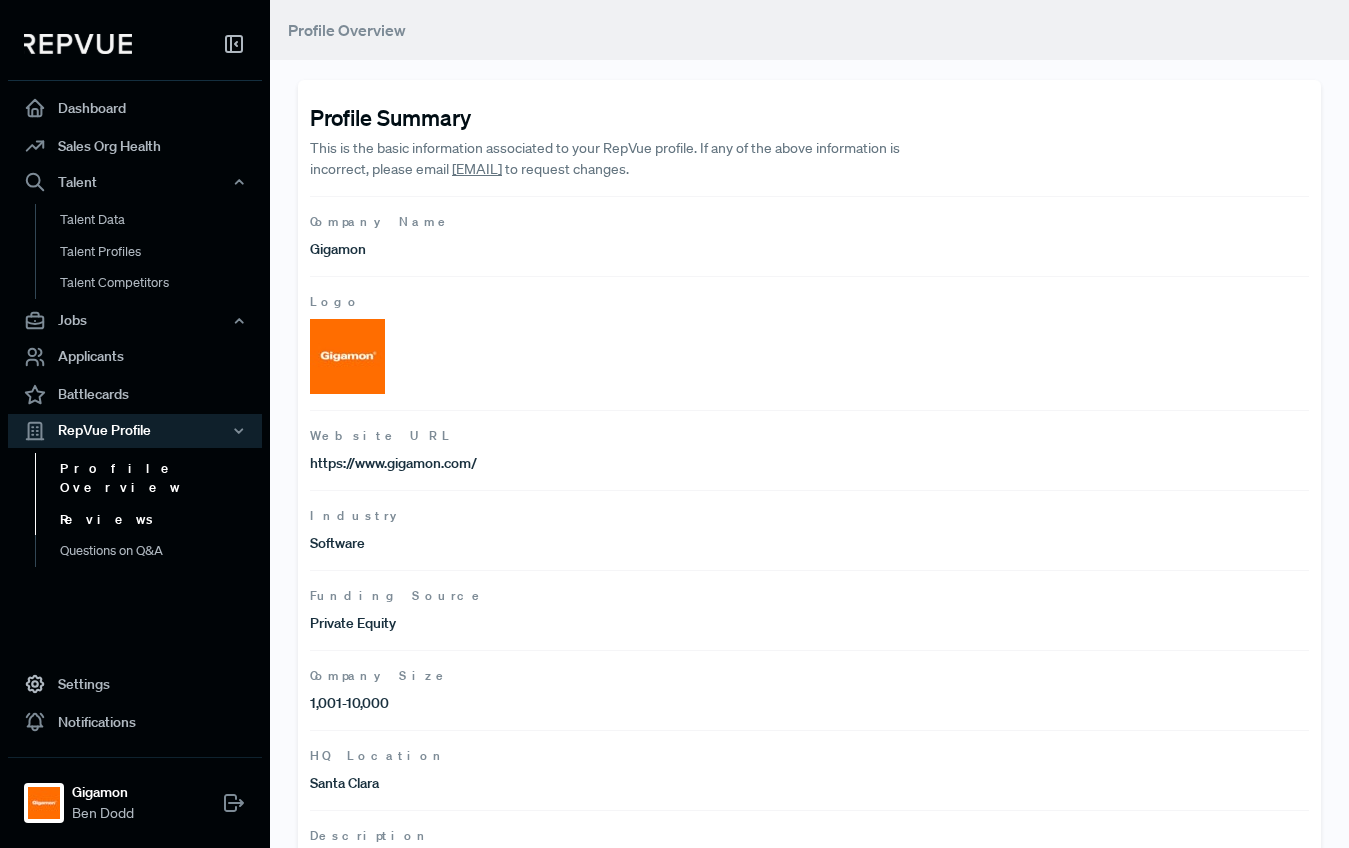 click on "Reviews" at bounding box center [162, 520] 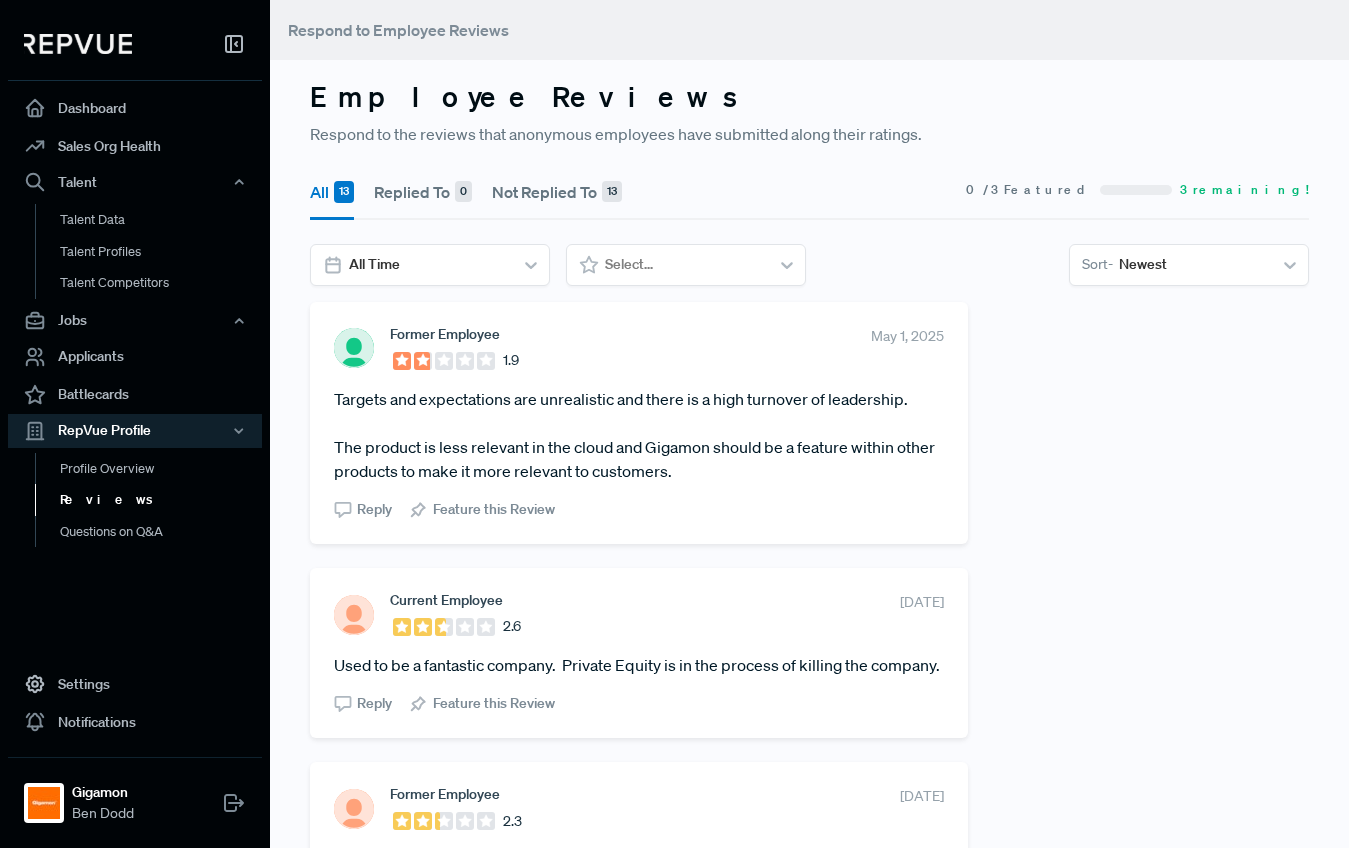 click on "Not Replied To   13" at bounding box center (557, 192) 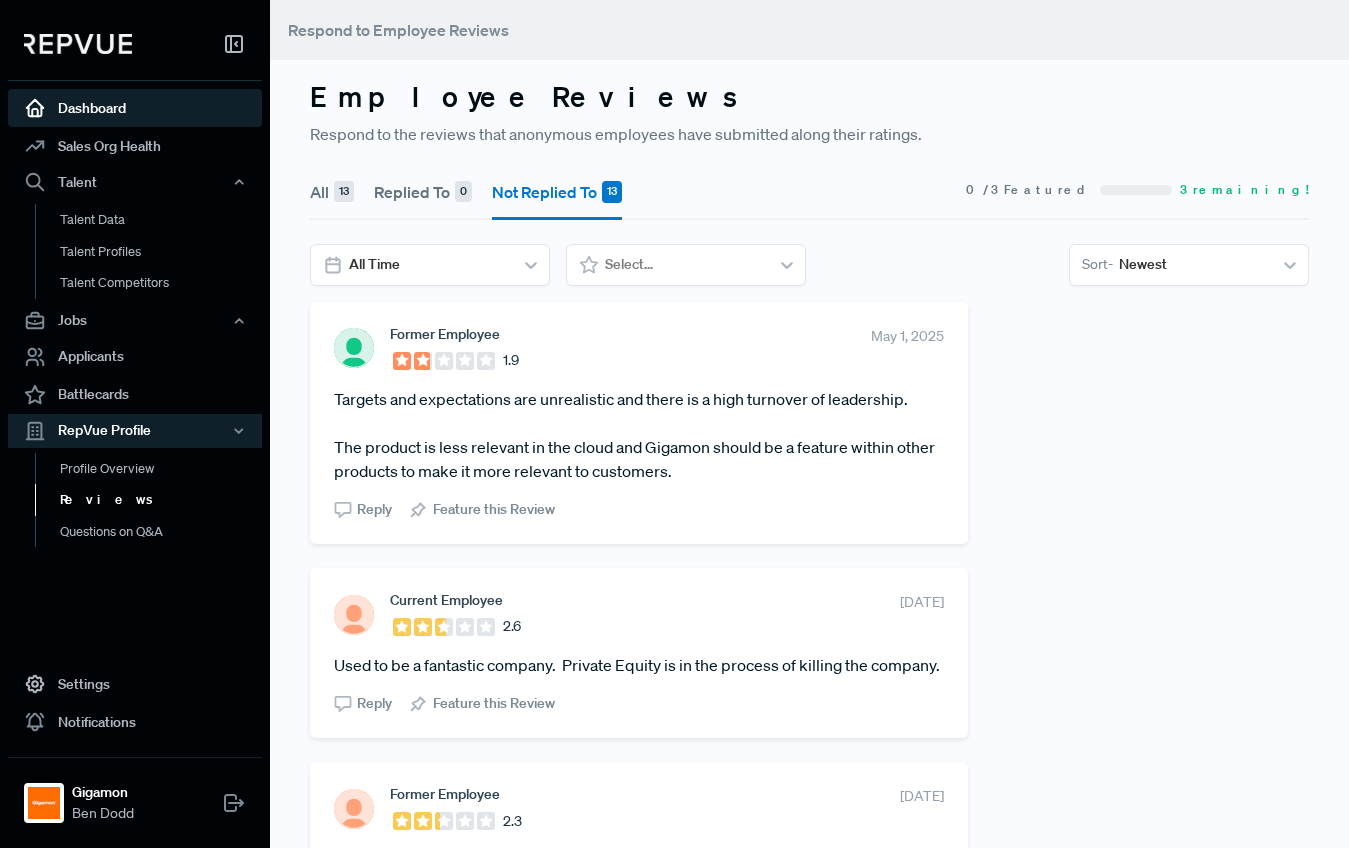click on "Dashboard" at bounding box center (135, 108) 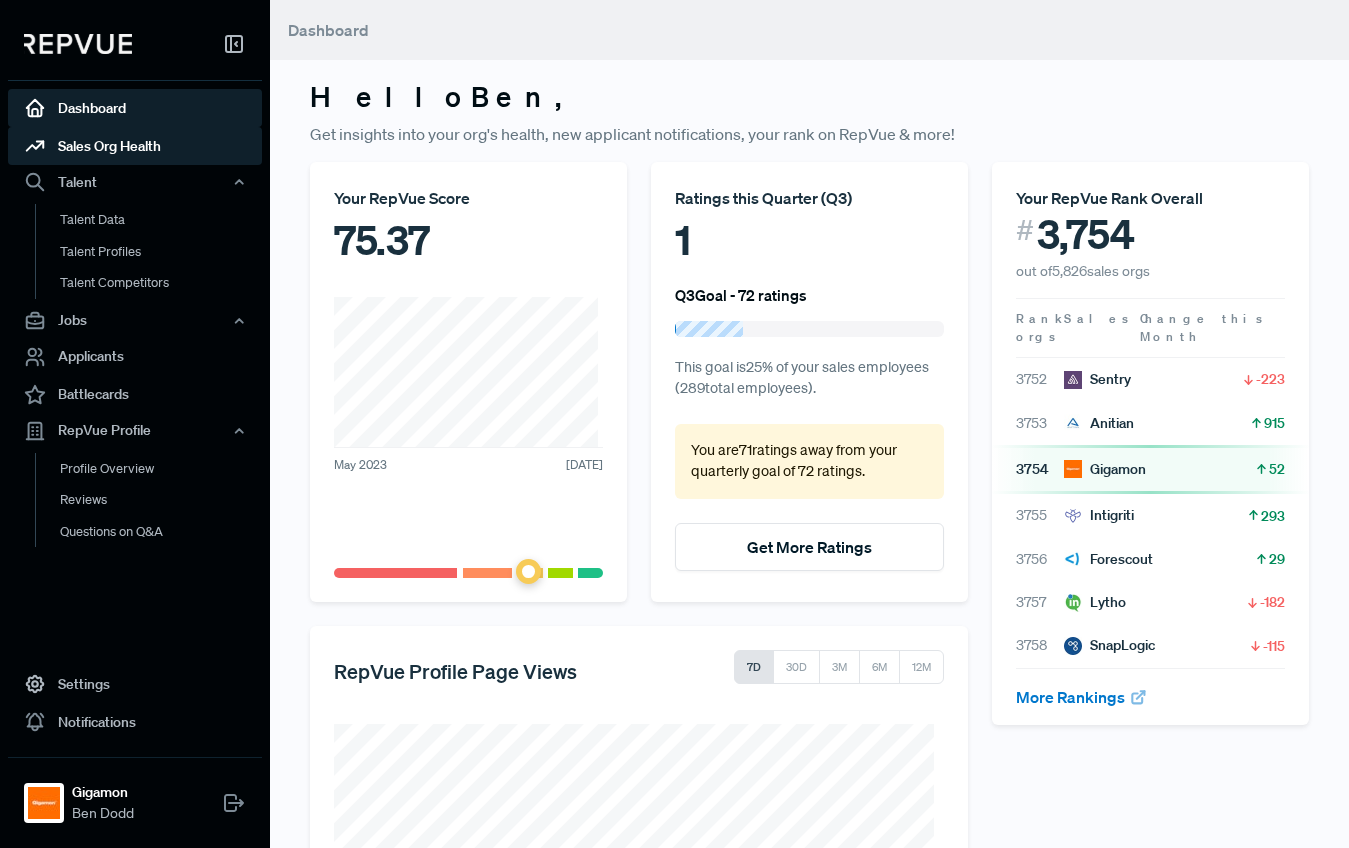 click on "Sales Org Health" at bounding box center (135, 146) 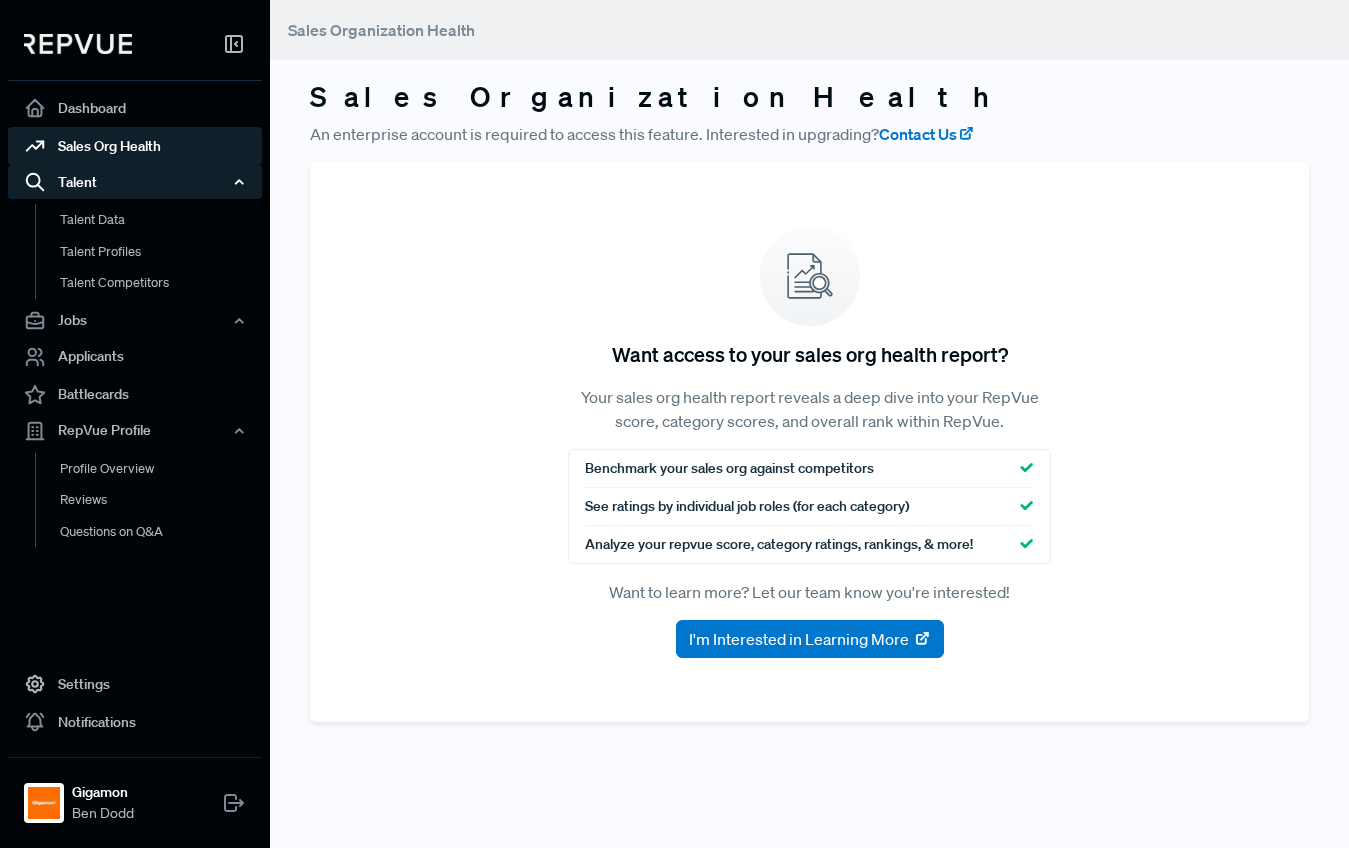 click on "Talent" at bounding box center [135, 182] 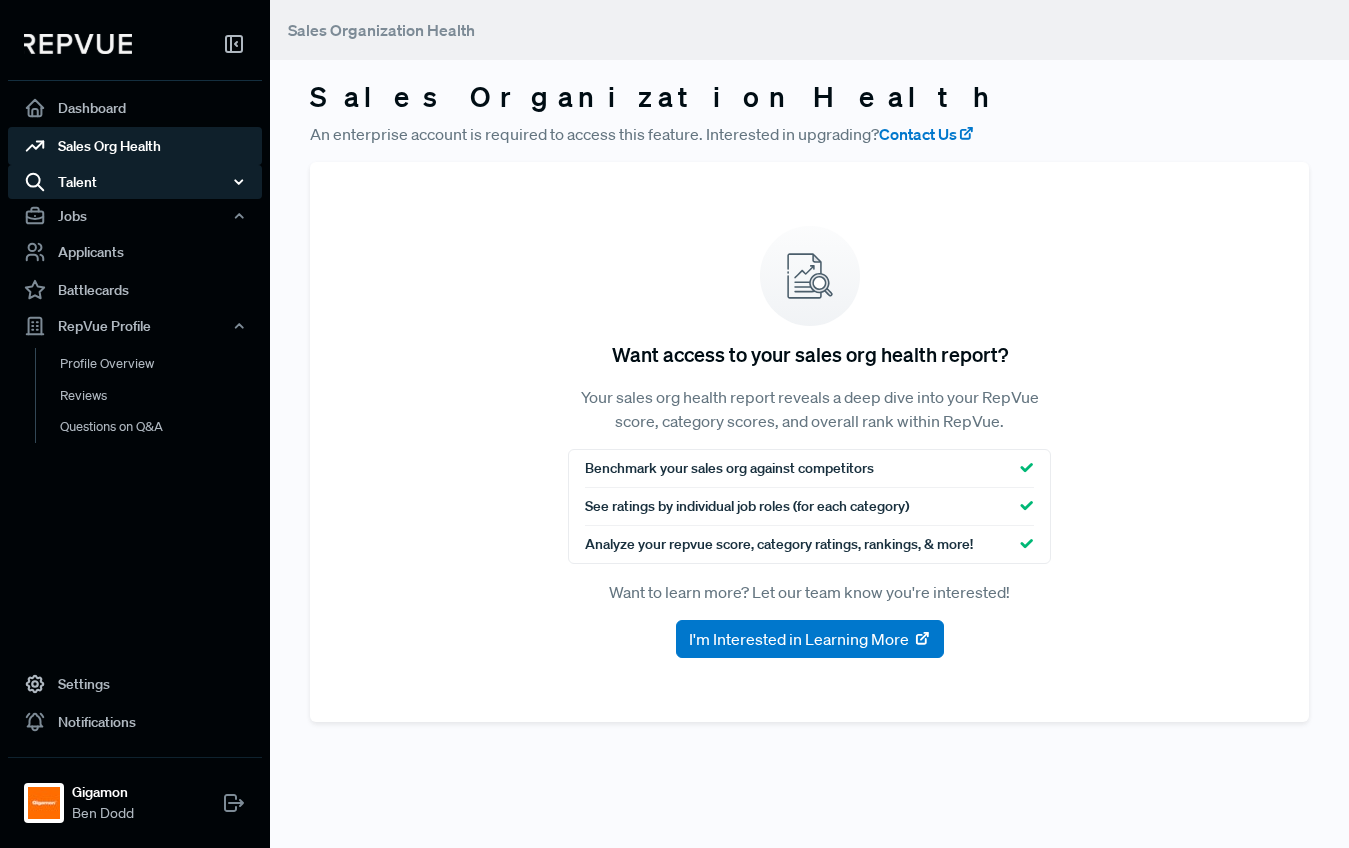 click on "Talent" at bounding box center [135, 182] 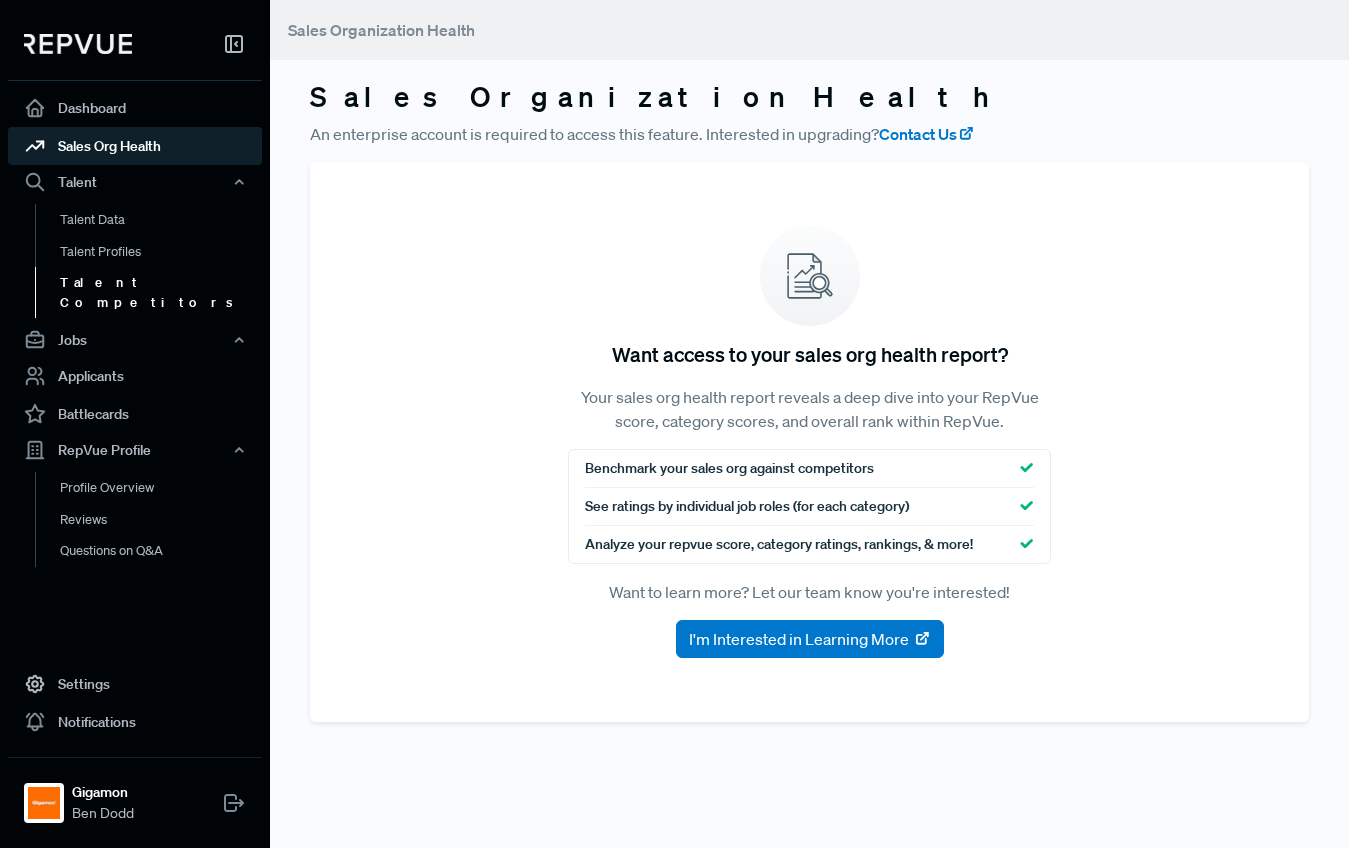 click on "Talent Competitors" at bounding box center [162, 292] 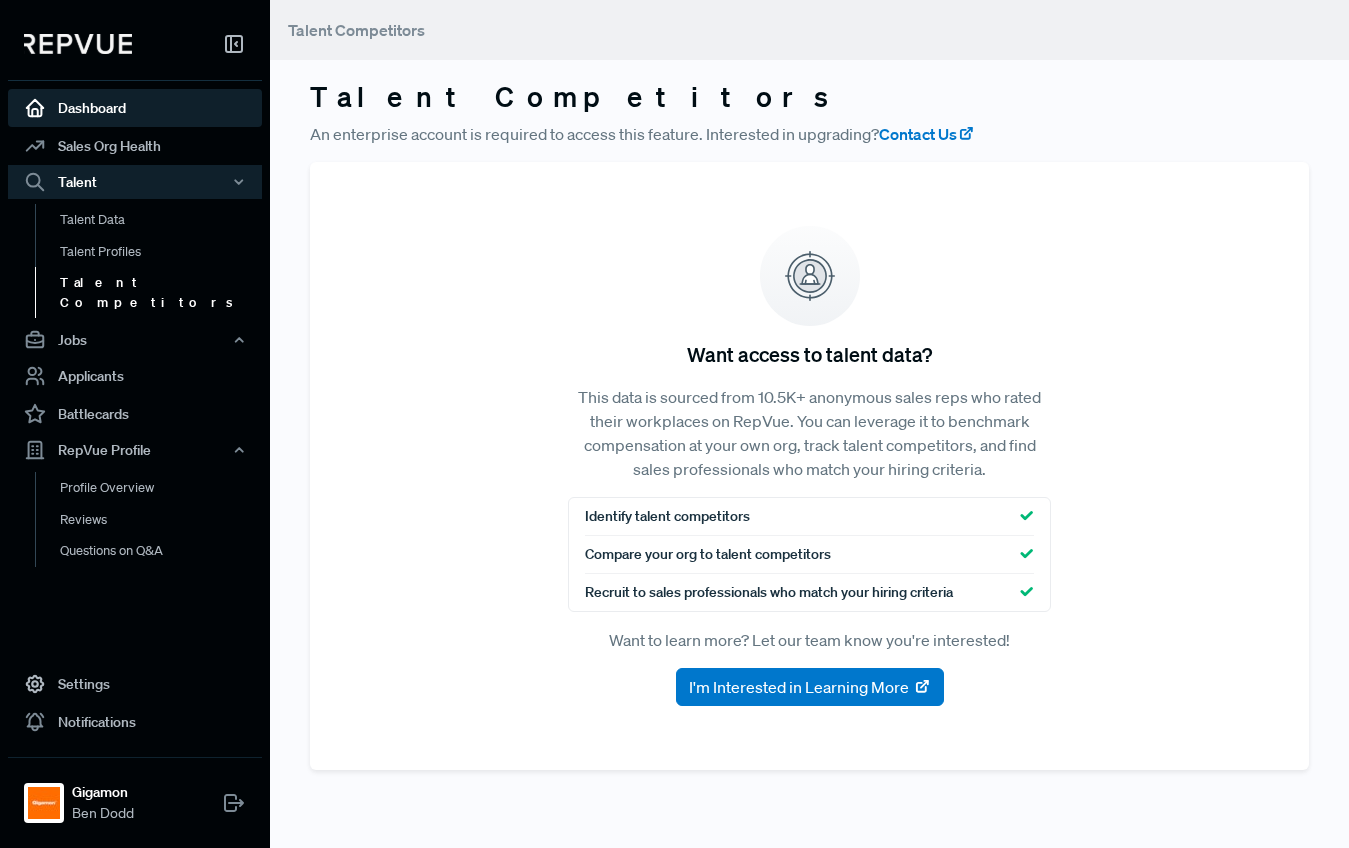 click on "Dashboard" at bounding box center [135, 108] 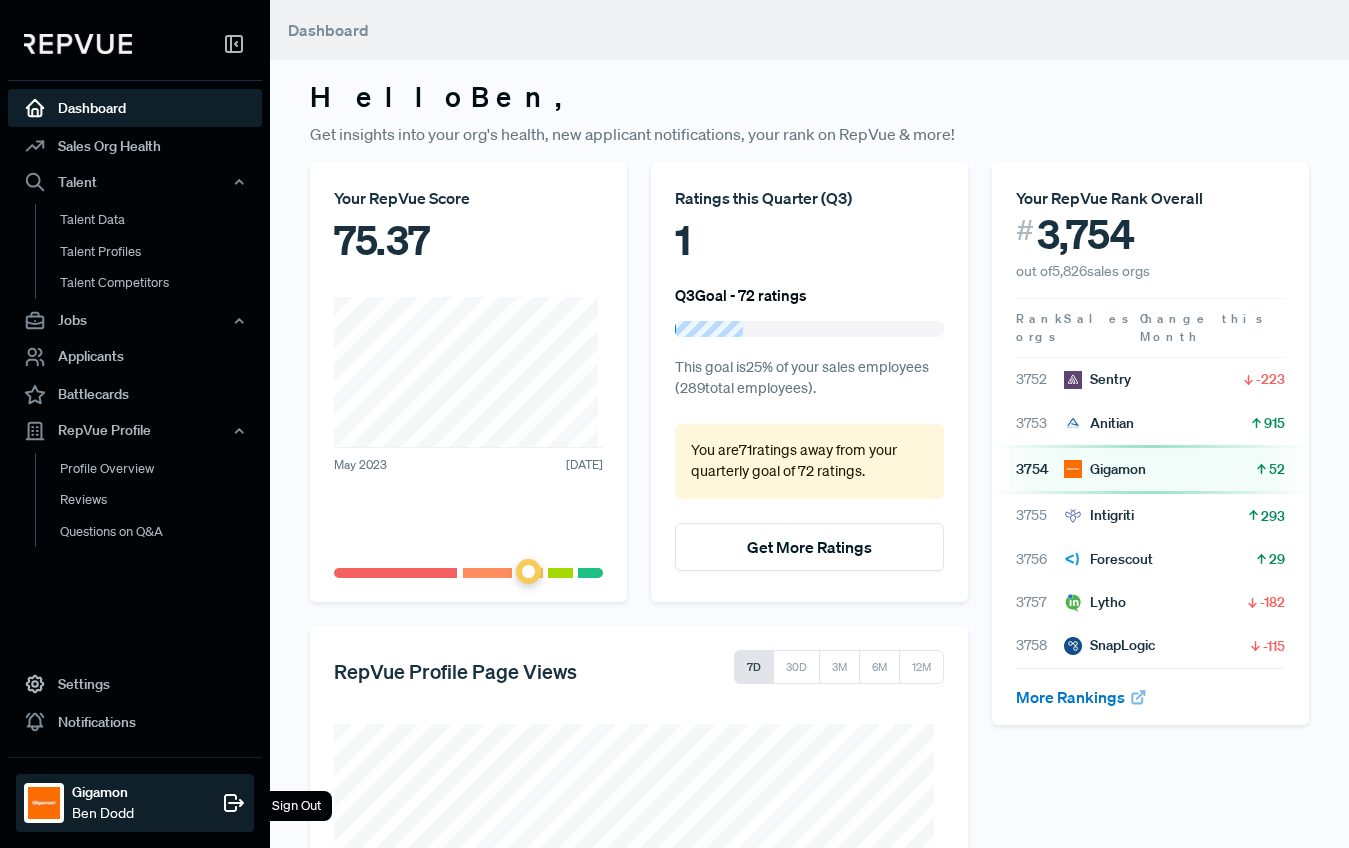 click 